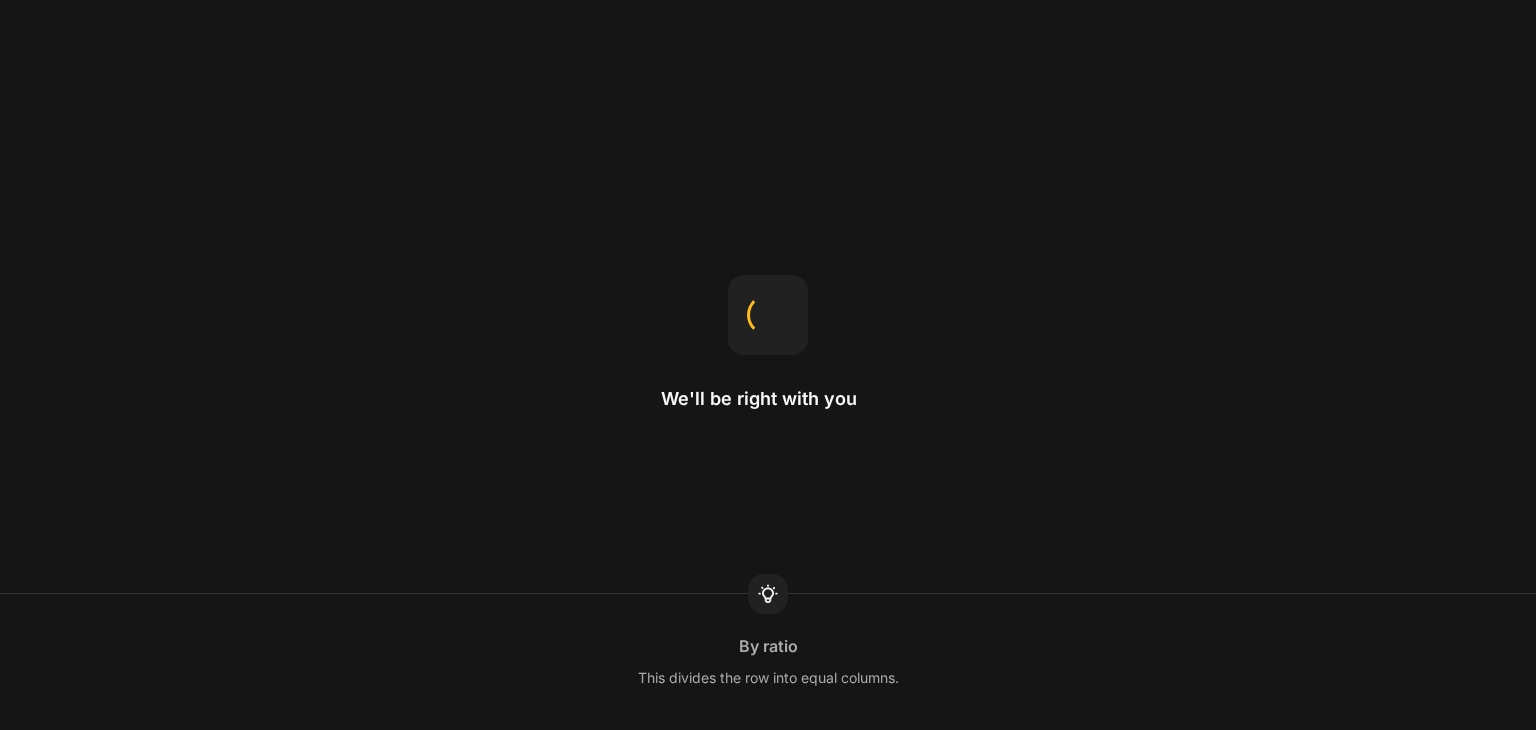 scroll, scrollTop: 0, scrollLeft: 0, axis: both 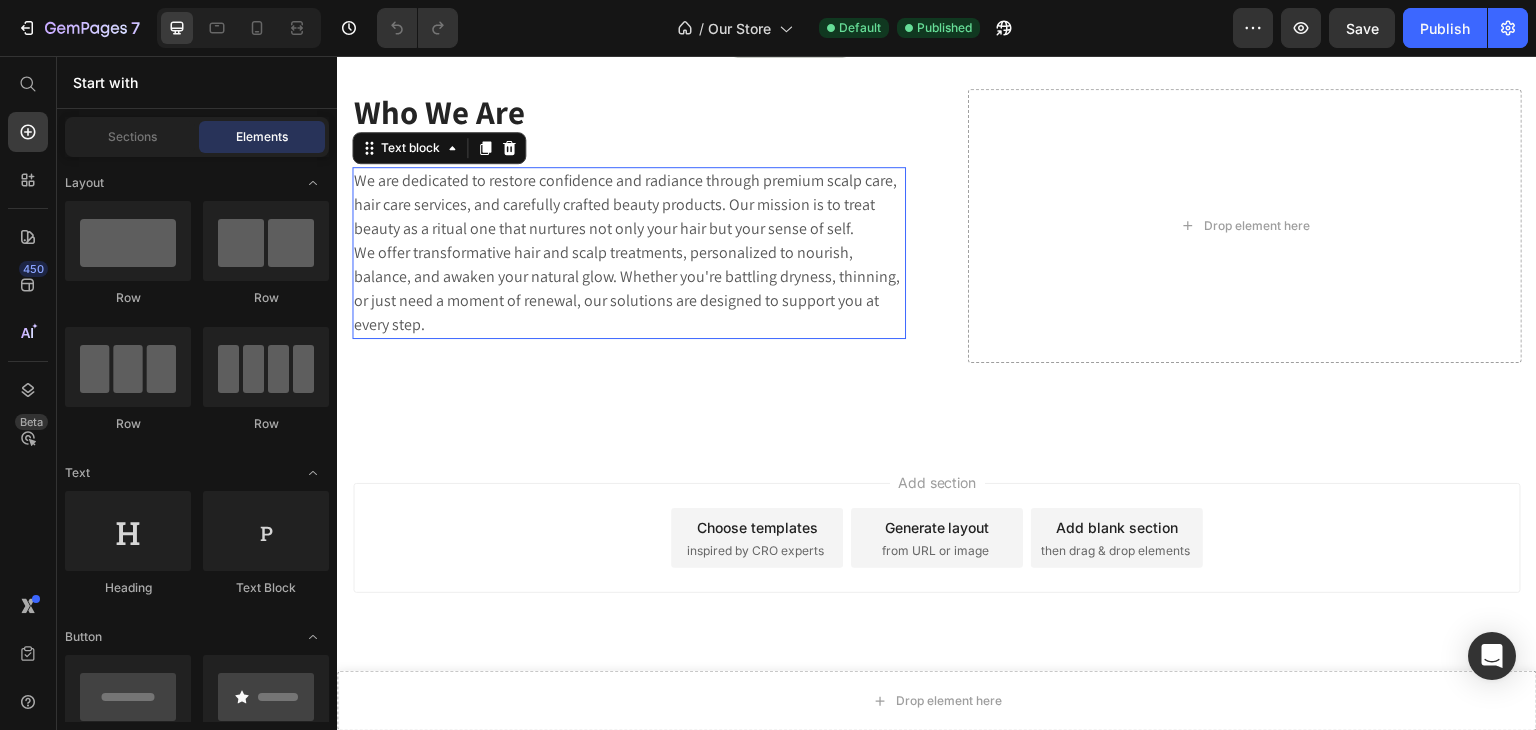 click on "We offer transformative hair and scalp treatments, personalized to nourish, balance, and awaken your natural glow. Whether you're battling dryness, thinning, or just need a moment of renewal, our solutions are designed to support you at every step." at bounding box center [629, 289] 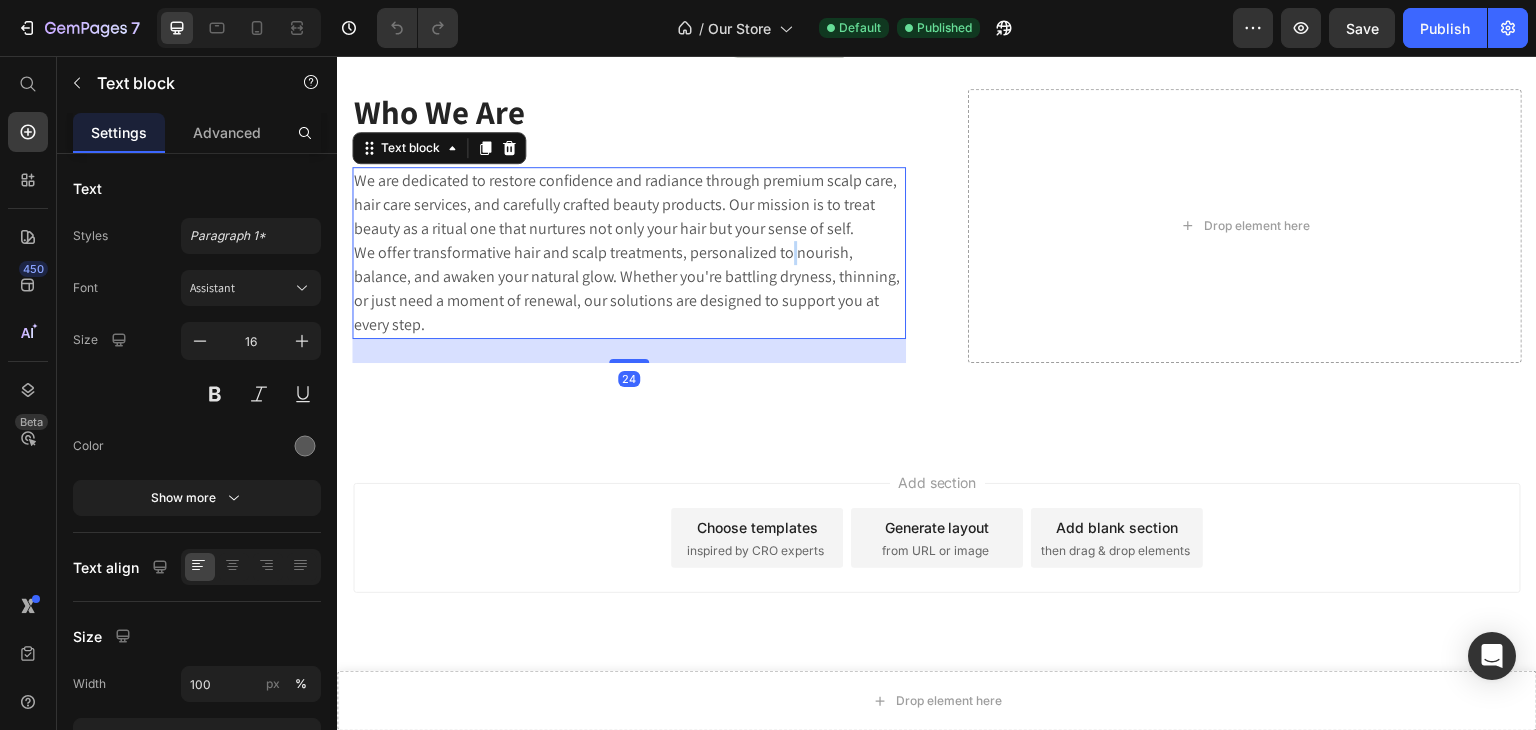 click on "We offer transformative hair and scalp treatments, personalized to nourish, balance, and awaken your natural glow. Whether you're battling dryness, thinning, or just need a moment of renewal, our solutions are designed to support you at every step." at bounding box center (629, 289) 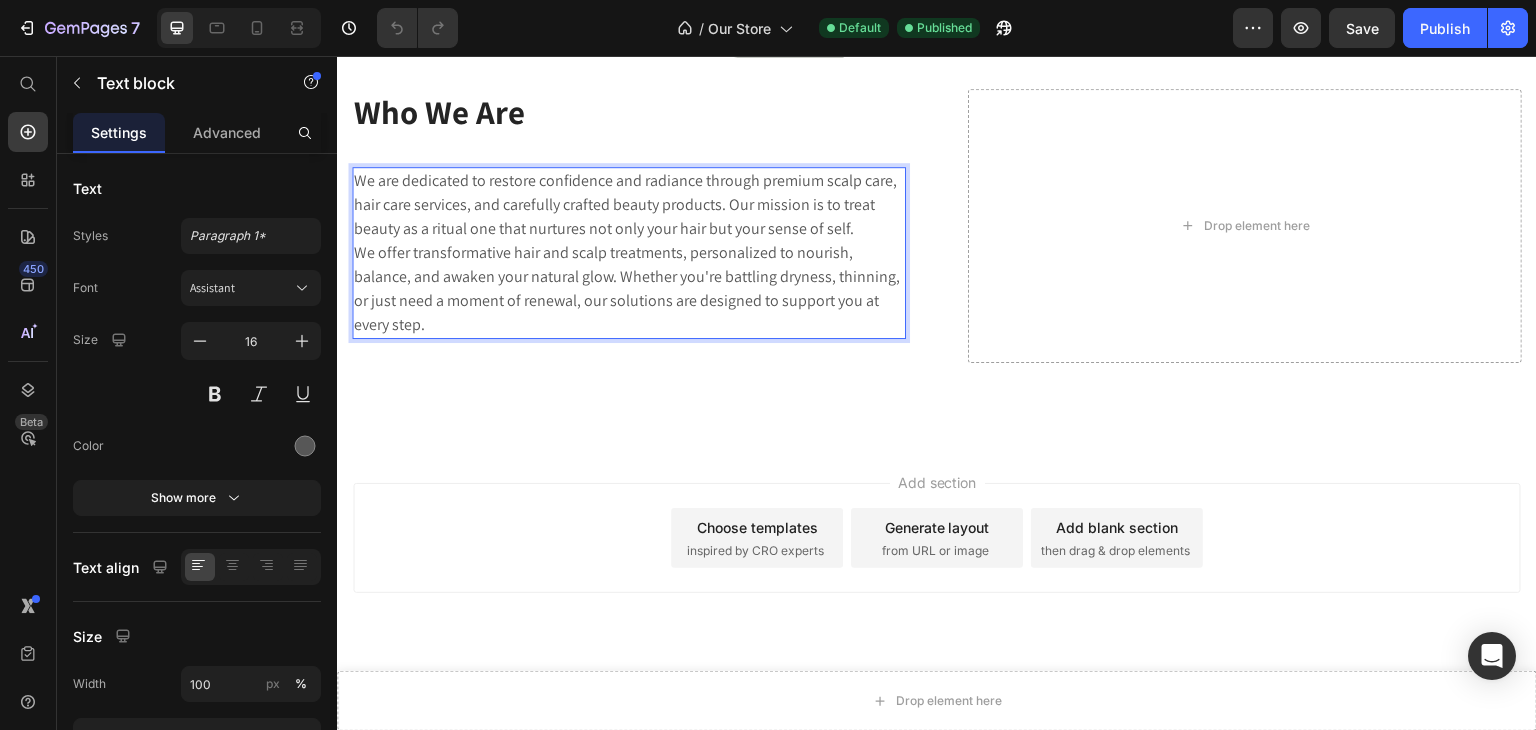 click on "We are dedicated to restore confidence and radiance through premium scalp care, hair care services, and carefully crafted beauty products. Our mission is to treat beauty as a ritual one that nurtures not only your hair but your sense of self." at bounding box center (629, 205) 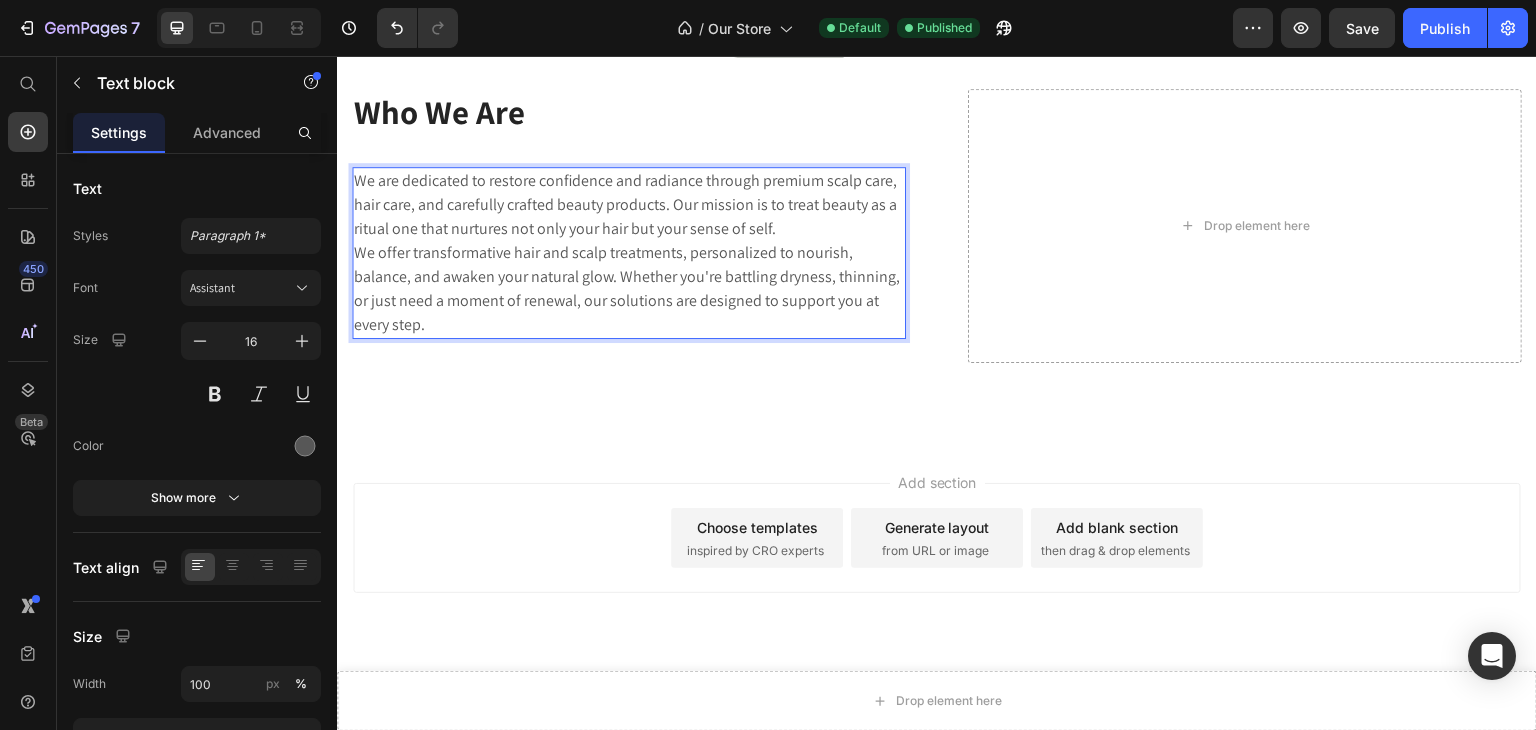 click on "We are dedicated to restore confidence and radiance through premium scalp care, hair care, and carefully crafted beauty products. Our mission is to treat beauty as a ritual one that nurtures not only your hair but your sense of self." at bounding box center [629, 205] 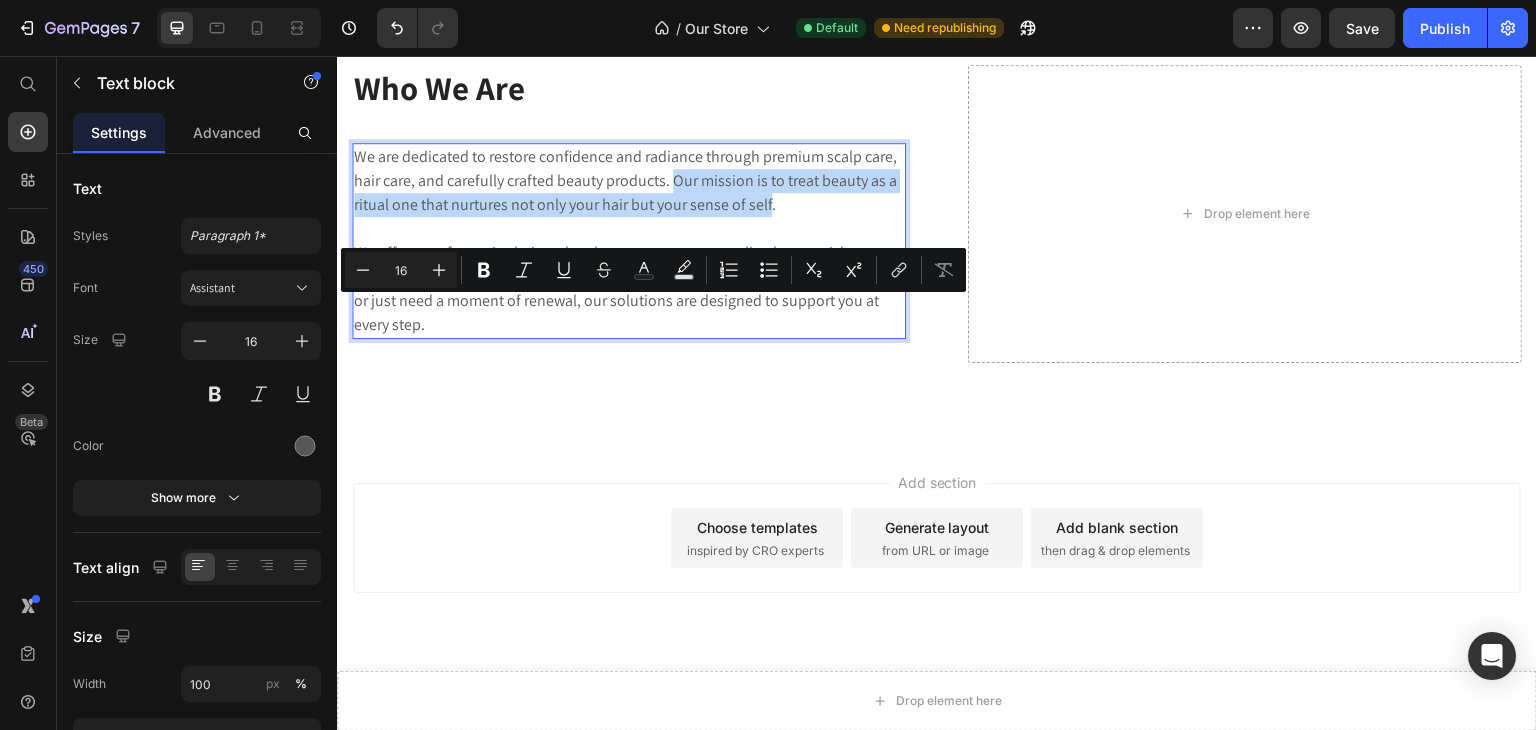drag, startPoint x: 768, startPoint y: 337, endPoint x: 676, endPoint y: 310, distance: 95.880135 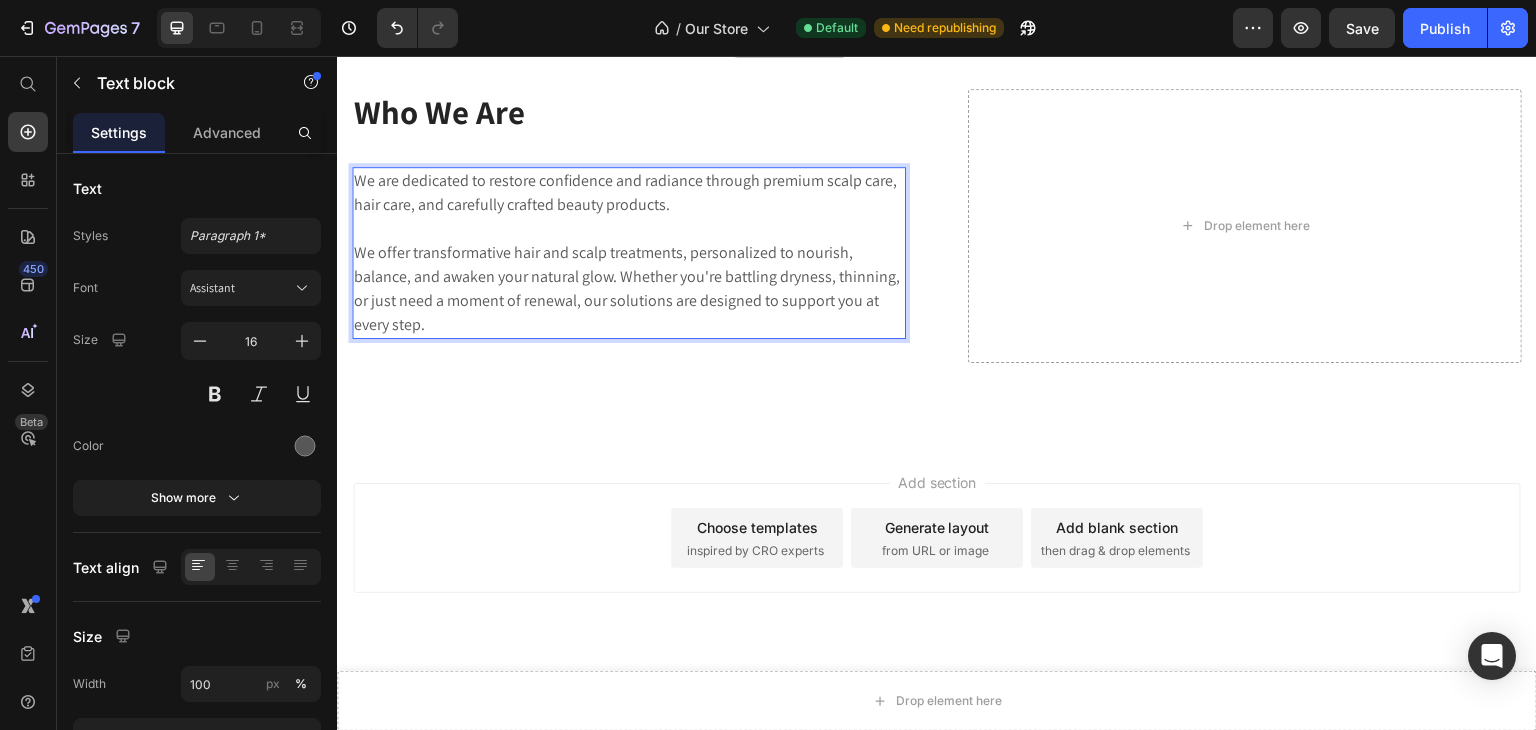 click on "We offer transformative hair and scalp treatments, personalized to nourish, balance, and awaken your natural glow. Whether you're battling dryness, thinning, or just need a moment of renewal, our solutions are designed to support you at every step." at bounding box center [629, 289] 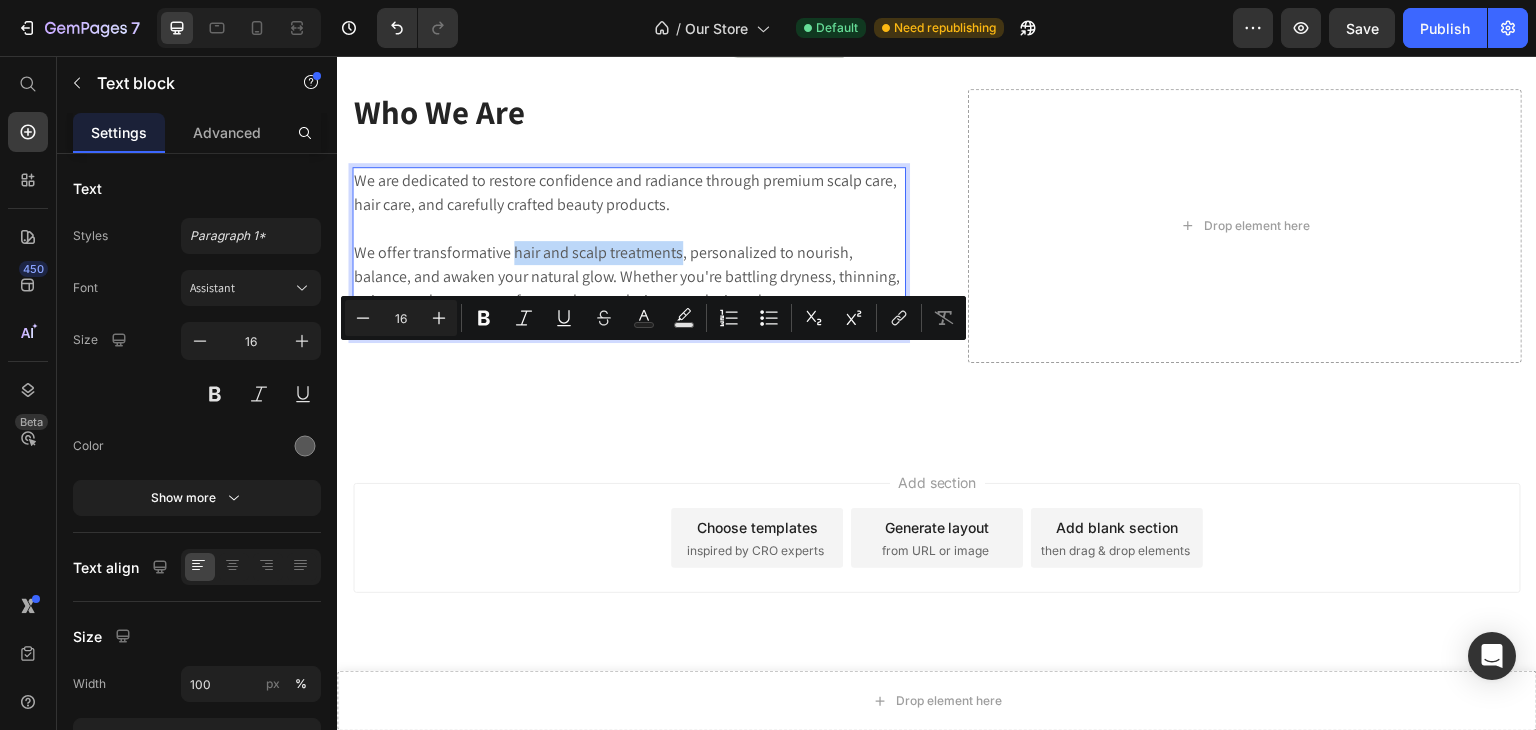 drag, startPoint x: 679, startPoint y: 360, endPoint x: 514, endPoint y: 366, distance: 165.10905 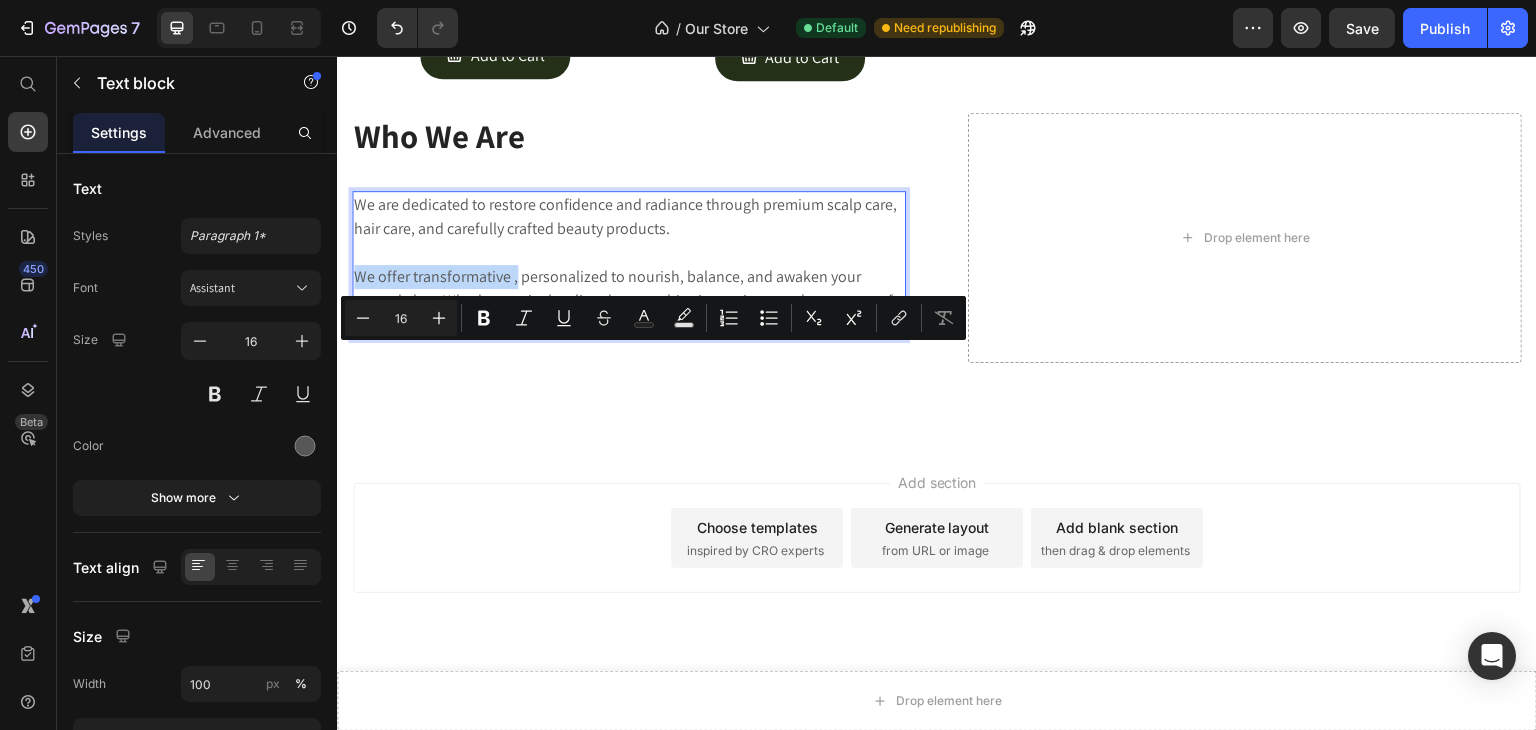 drag, startPoint x: 515, startPoint y: 364, endPoint x: 351, endPoint y: 362, distance: 164.01219 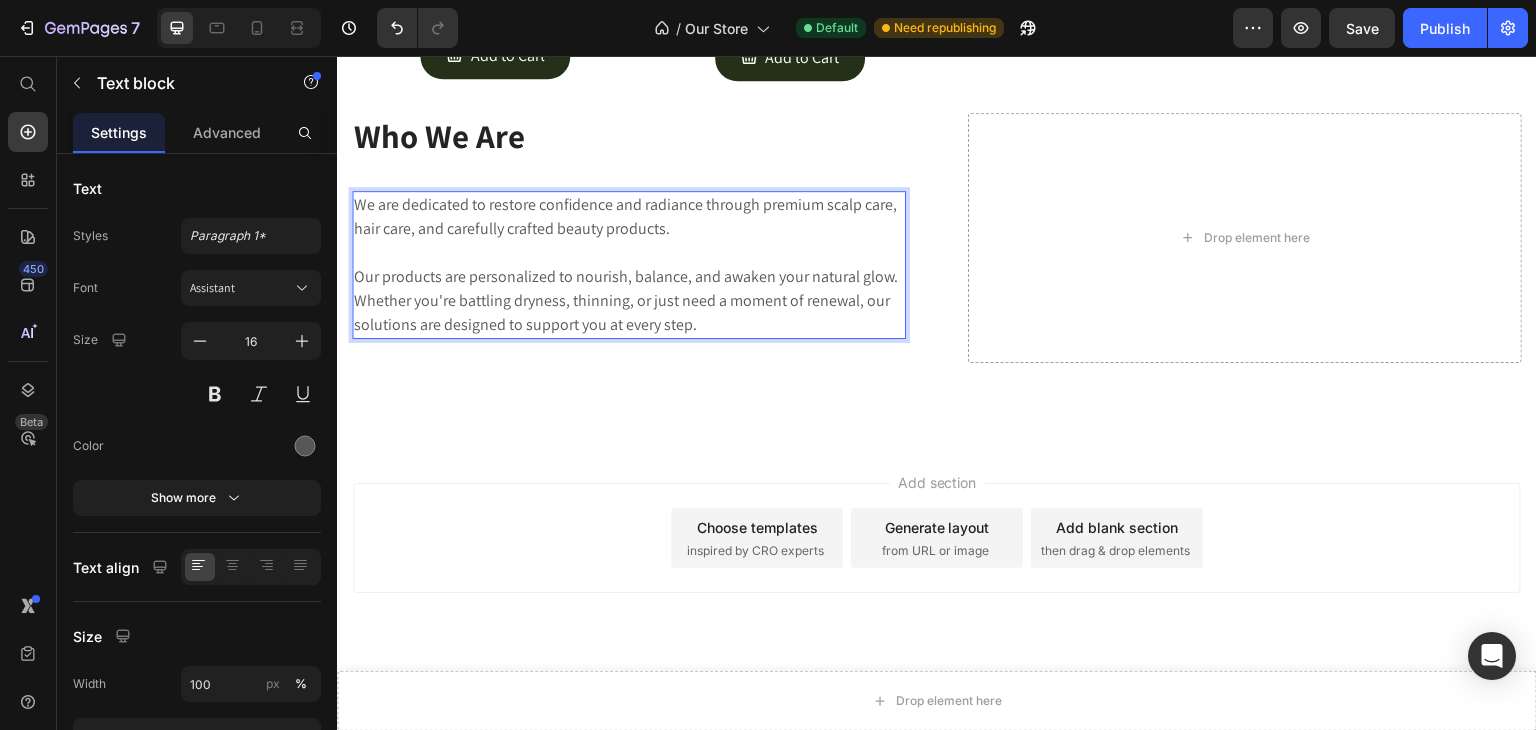 scroll, scrollTop: 3163, scrollLeft: 0, axis: vertical 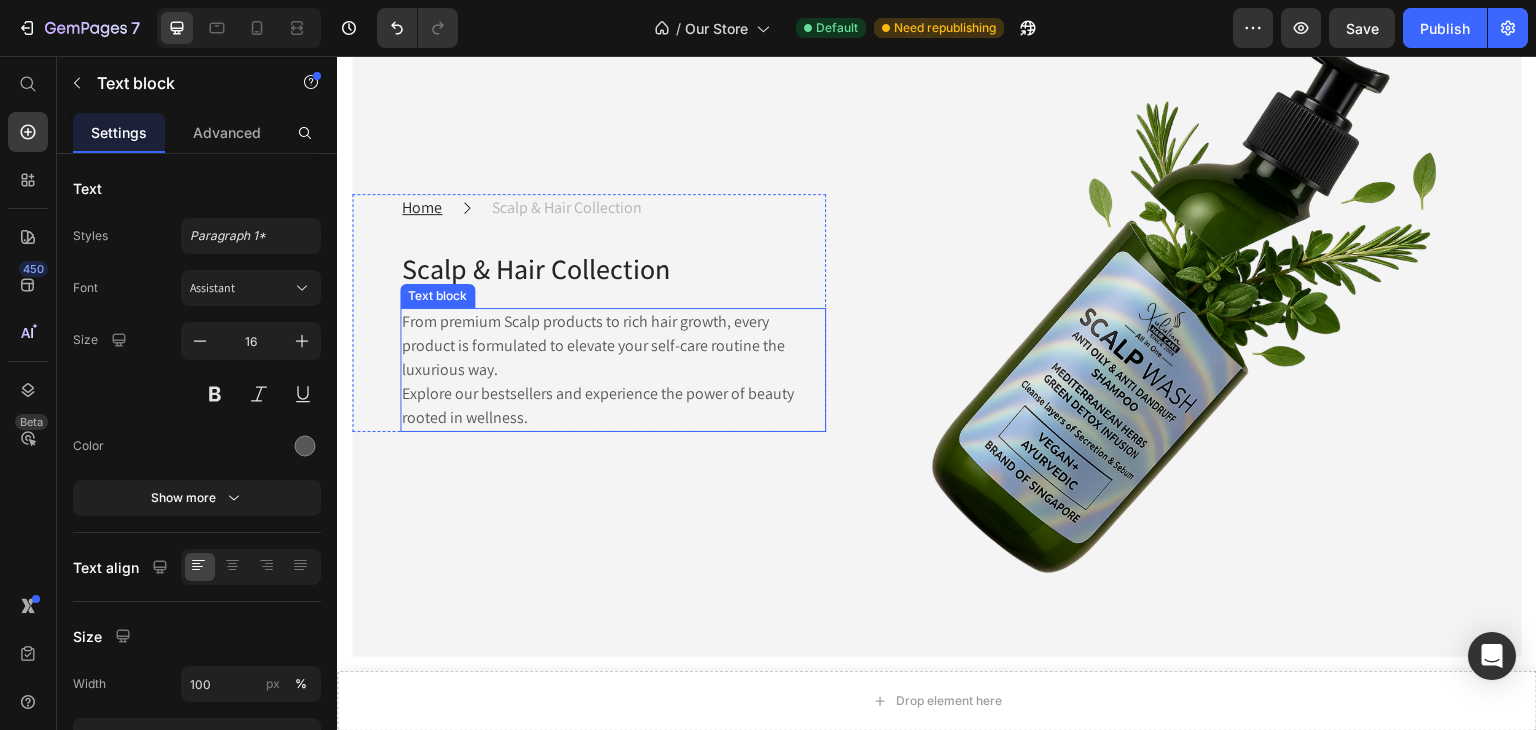 click on "From premium Scalp products to rich hair growth, every product is formulated to elevate your self-care routine the luxurious way." at bounding box center (613, 346) 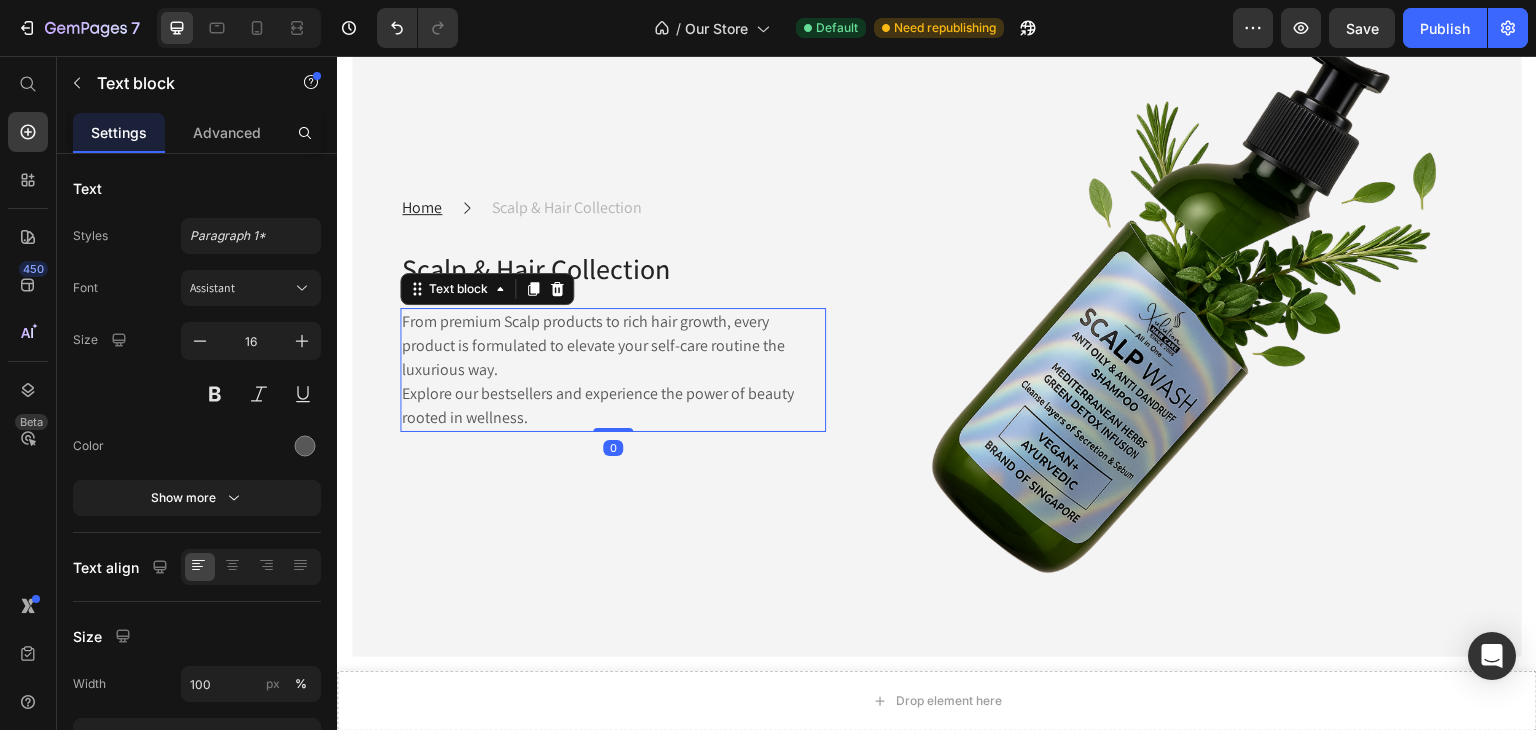 click on "From premium Scalp products to rich hair growth, every product is formulated to elevate your self-care routine the luxurious way." at bounding box center [613, 346] 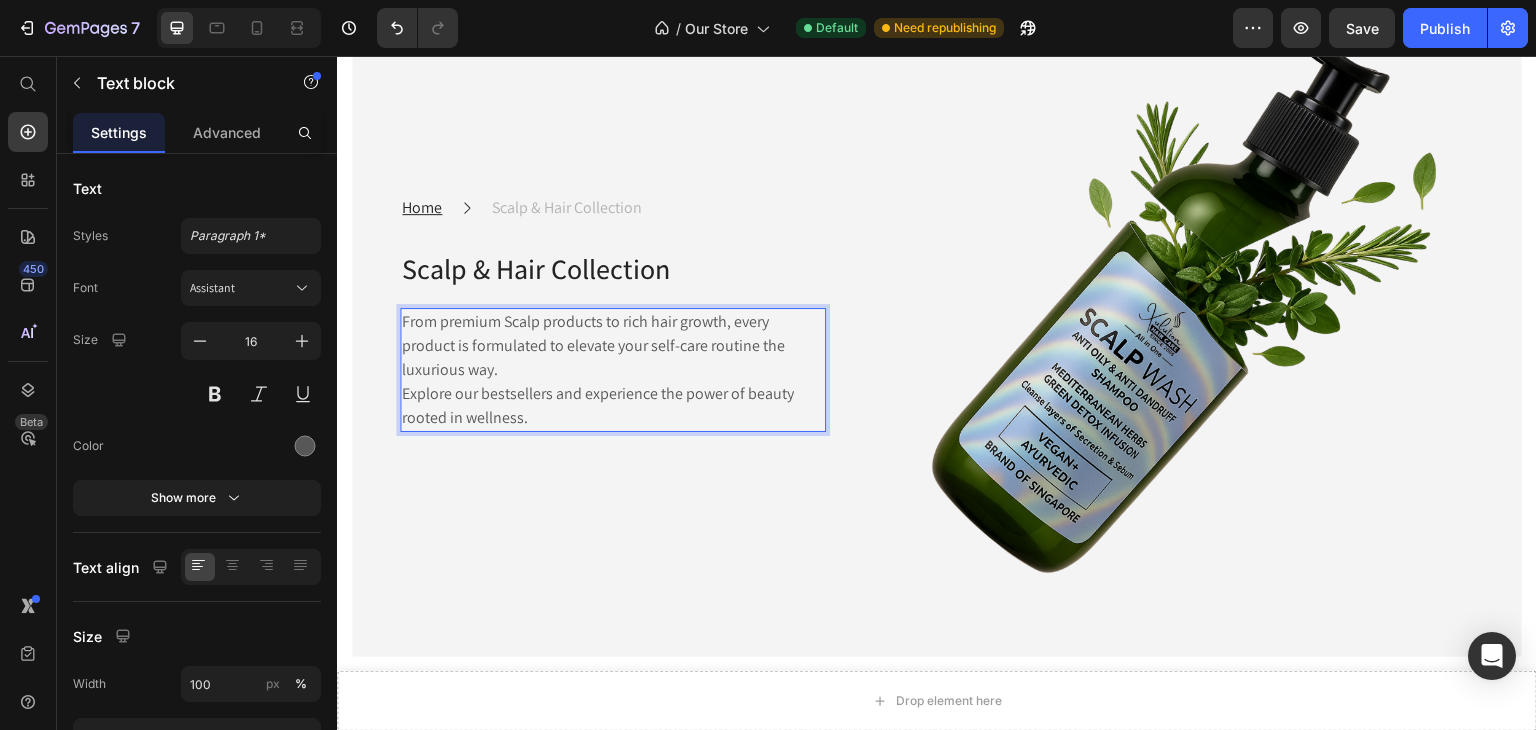 click on "Explore our bestsellers and experience the power of beauty rooted in wellness." at bounding box center (613, 406) 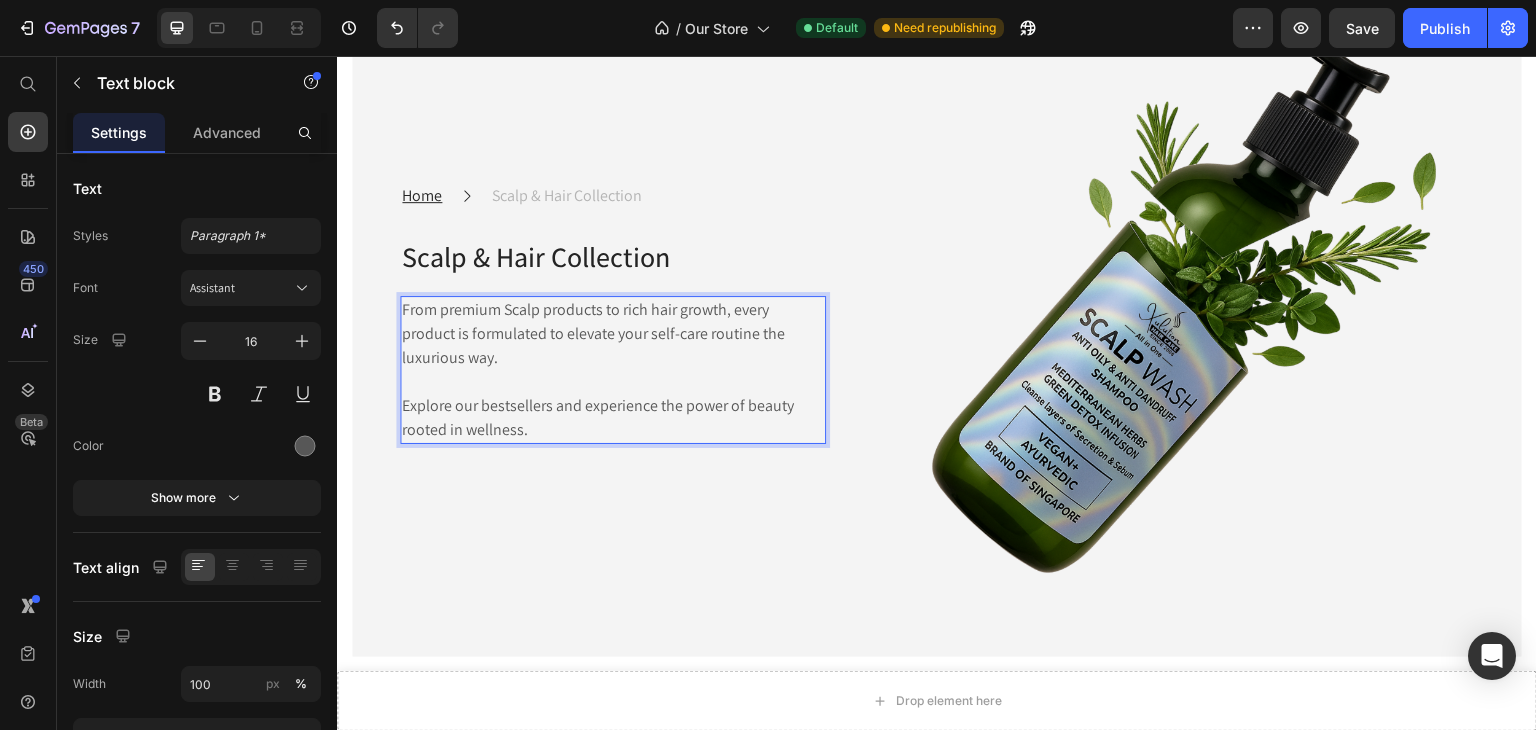 scroll, scrollTop: 263, scrollLeft: 0, axis: vertical 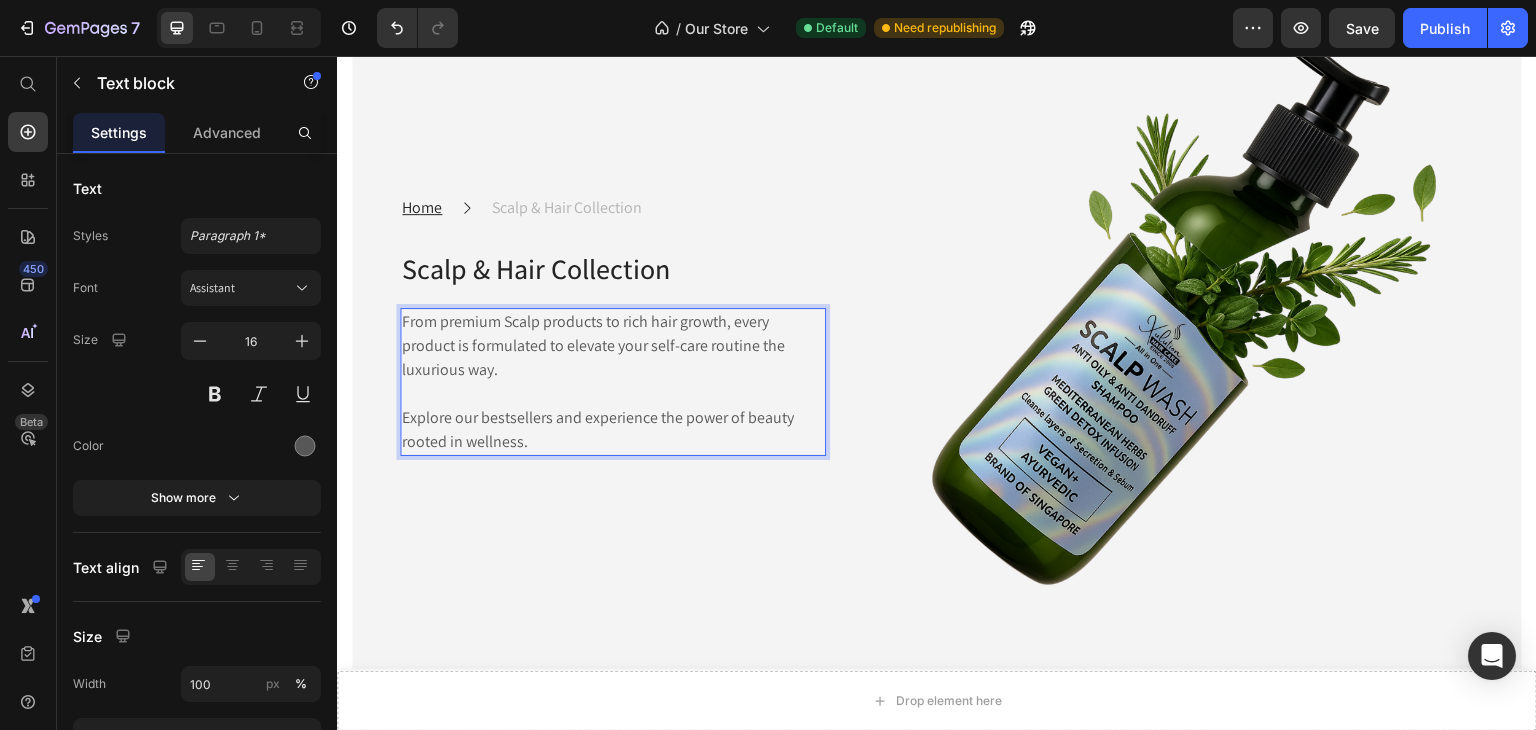 click on "Explore our bestsellers and experience the power of beauty rooted in wellness." at bounding box center (613, 430) 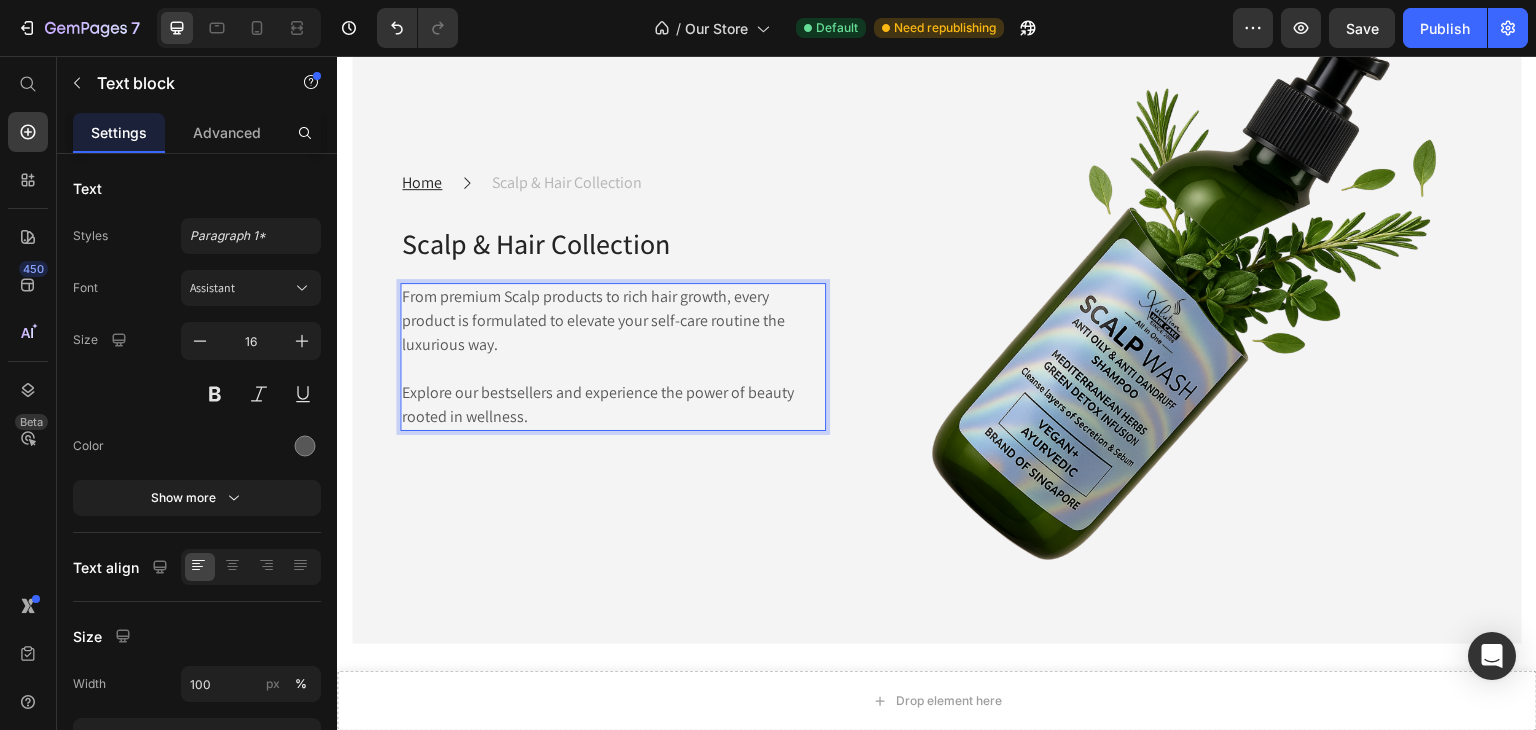 scroll, scrollTop: 279, scrollLeft: 0, axis: vertical 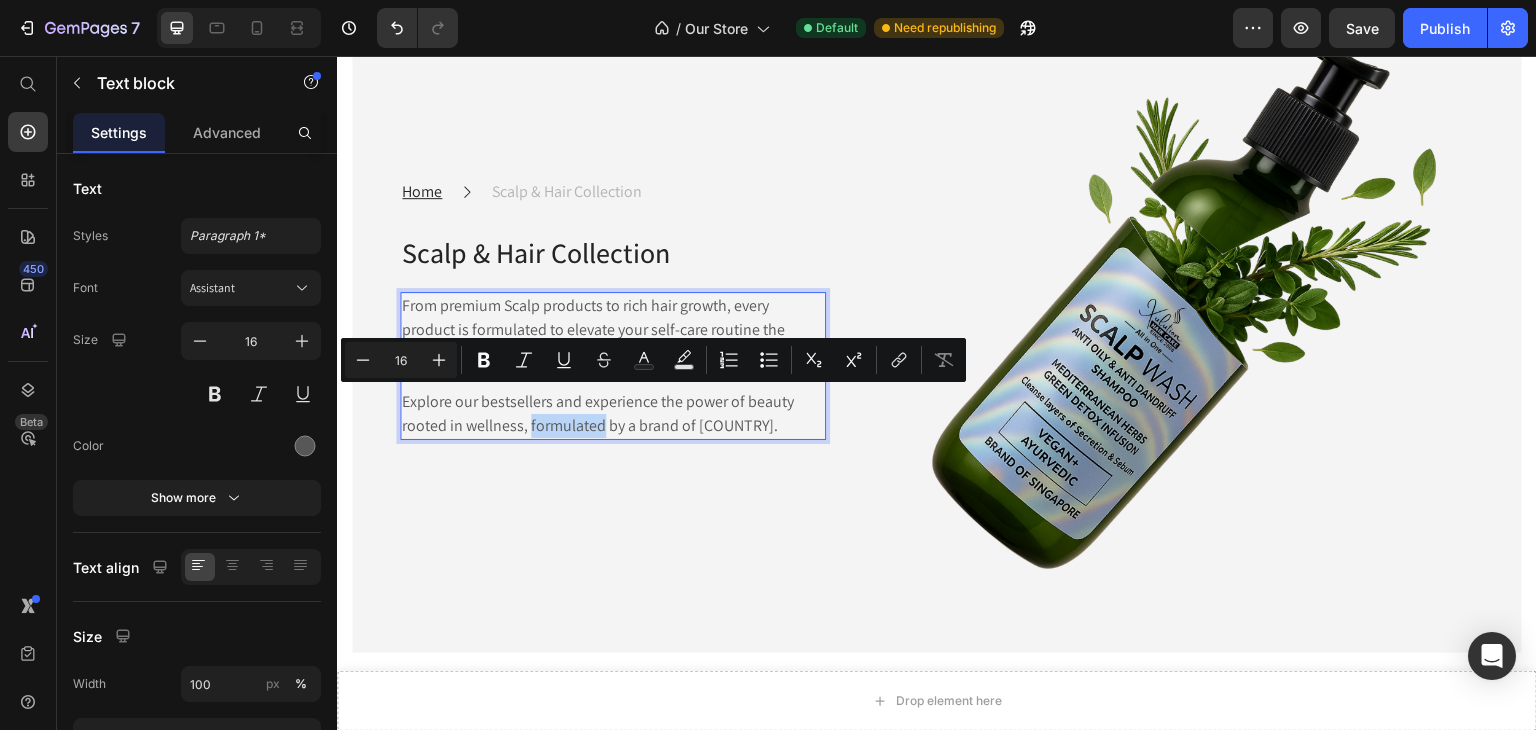 drag, startPoint x: 600, startPoint y: 405, endPoint x: 530, endPoint y: 404, distance: 70.00714 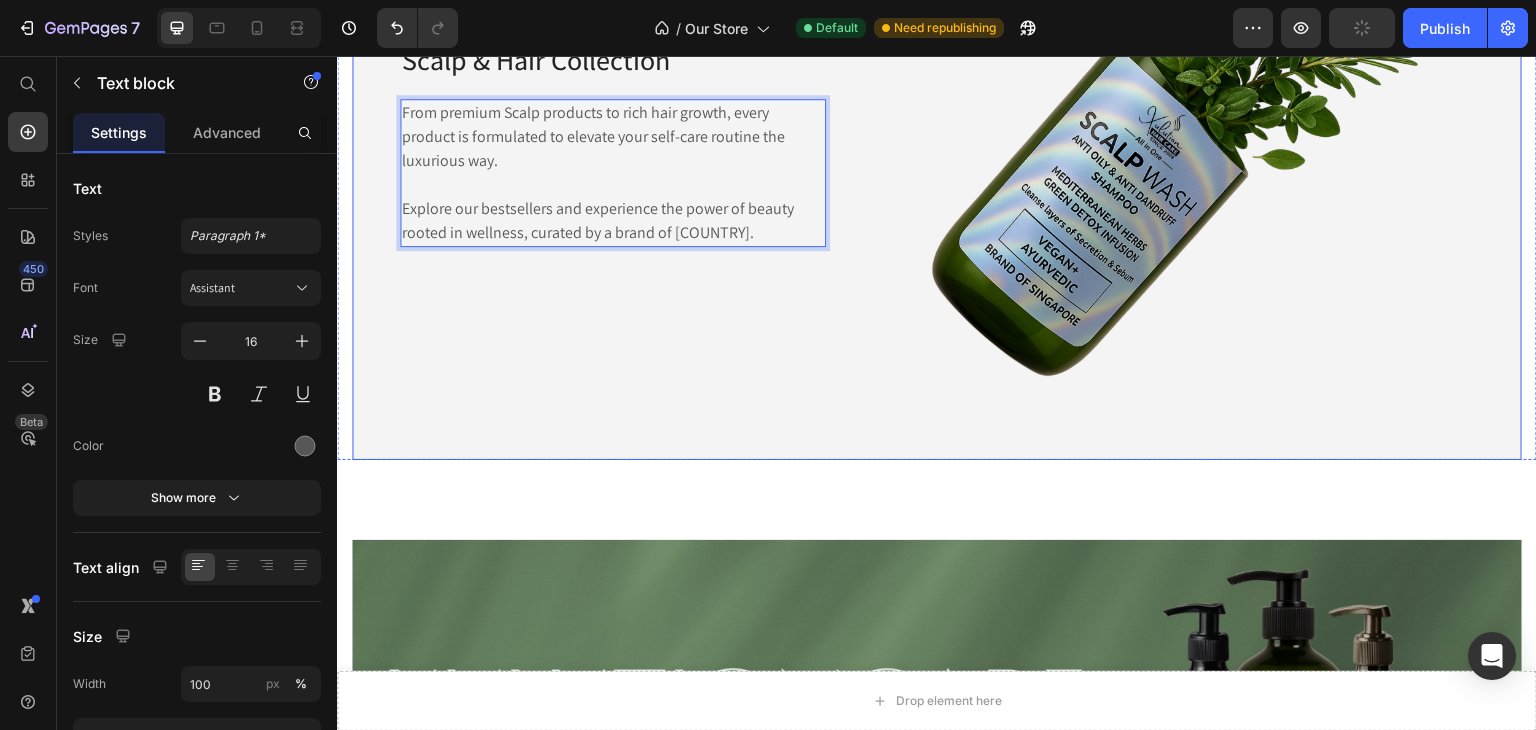 scroll, scrollTop: 456, scrollLeft: 0, axis: vertical 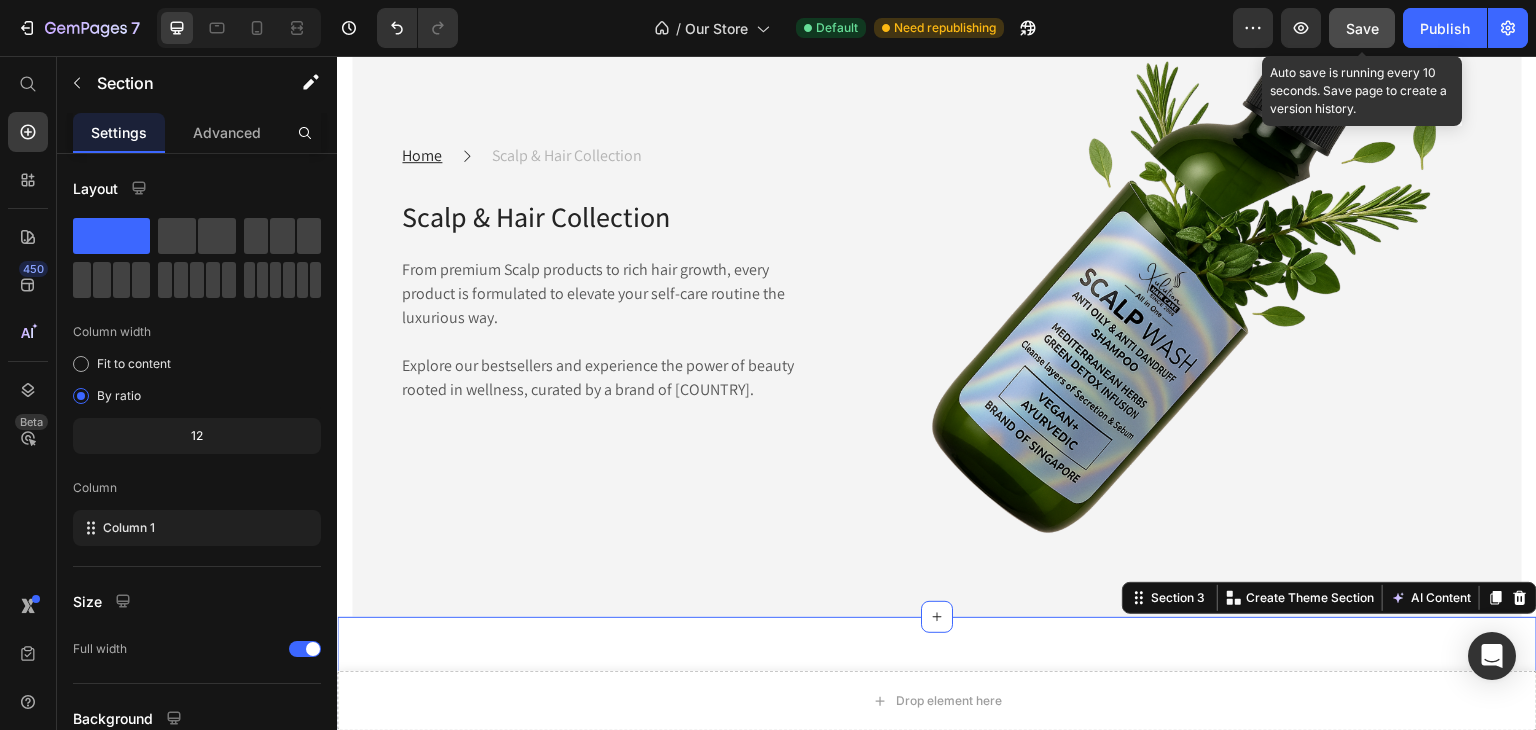 click on "Save" at bounding box center (1362, 28) 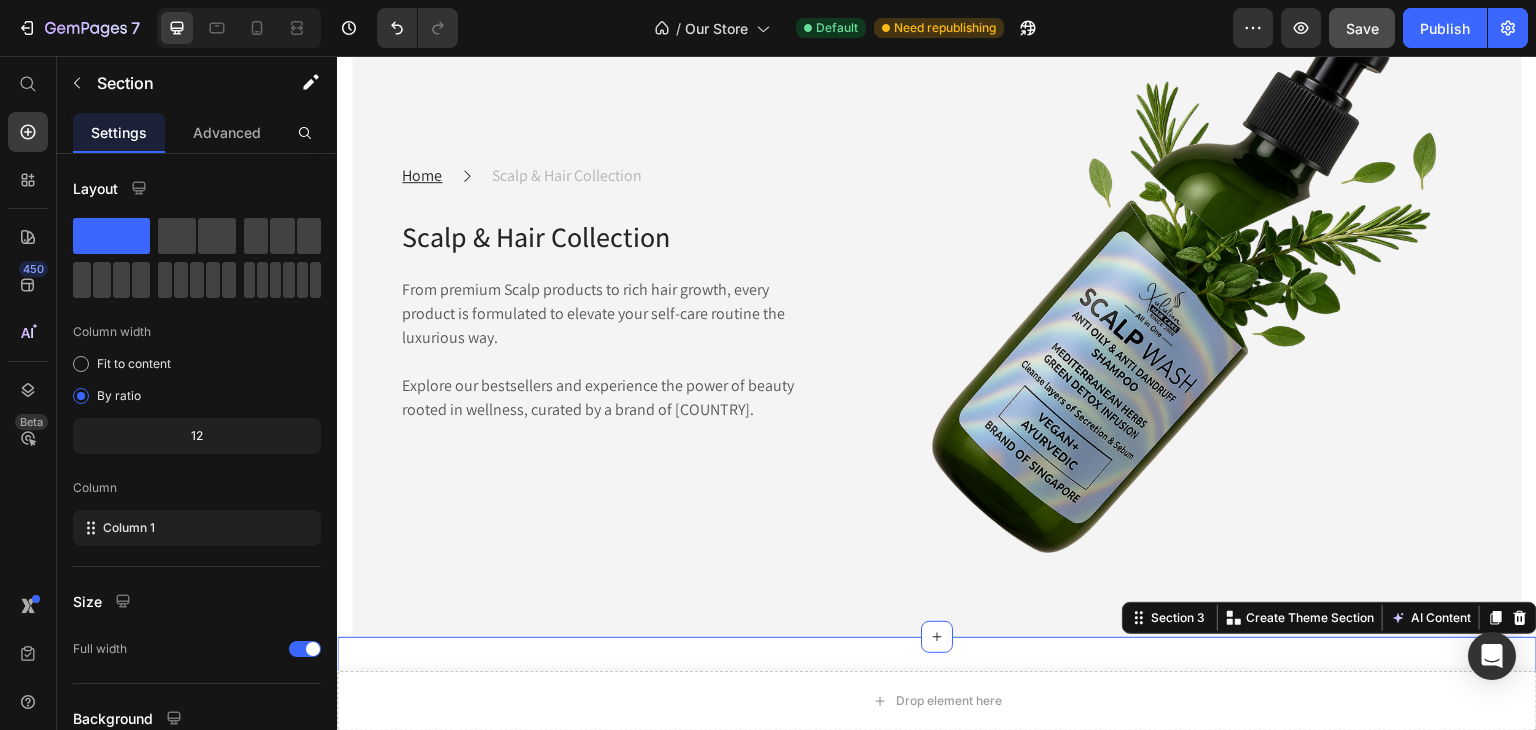 scroll, scrollTop: 263, scrollLeft: 0, axis: vertical 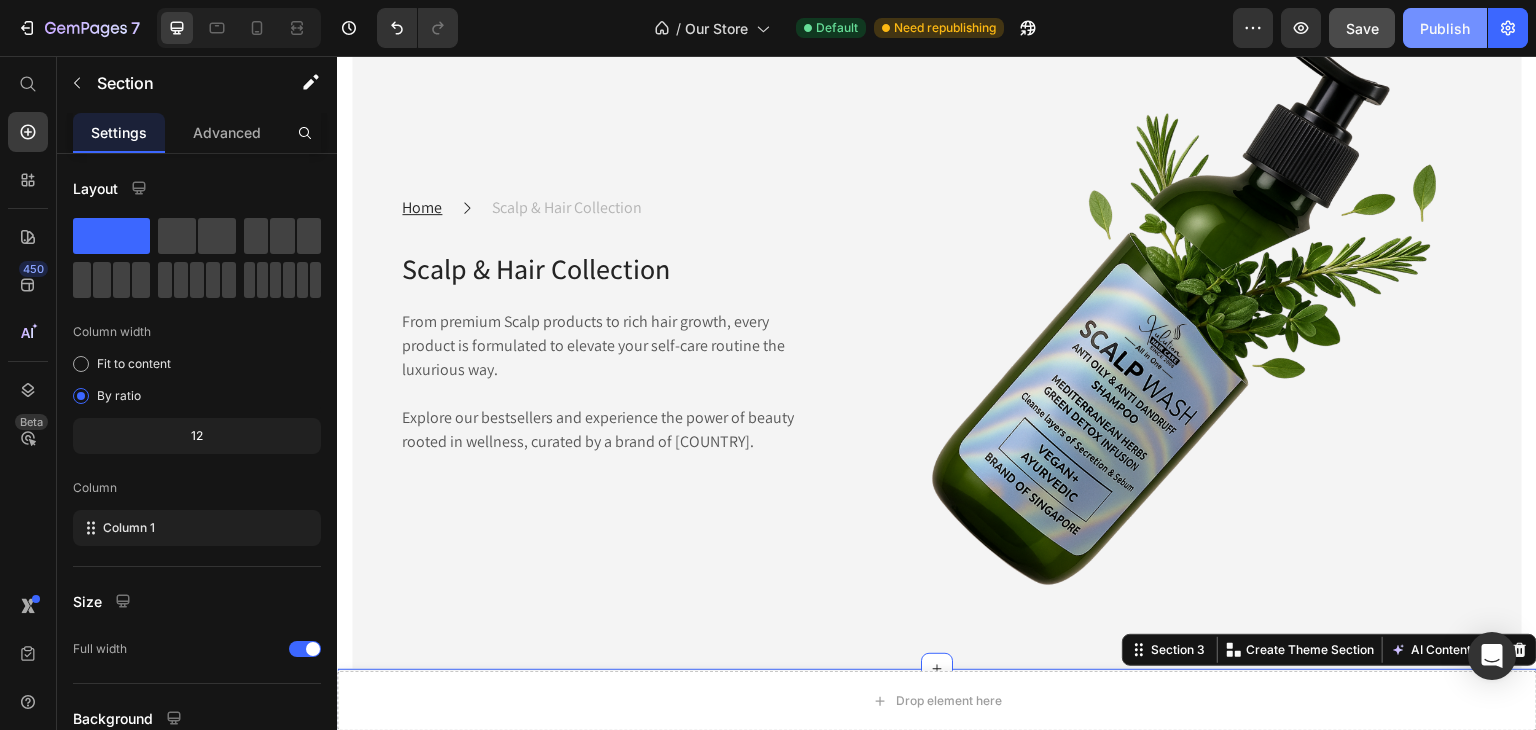click on "Publish" at bounding box center [1445, 28] 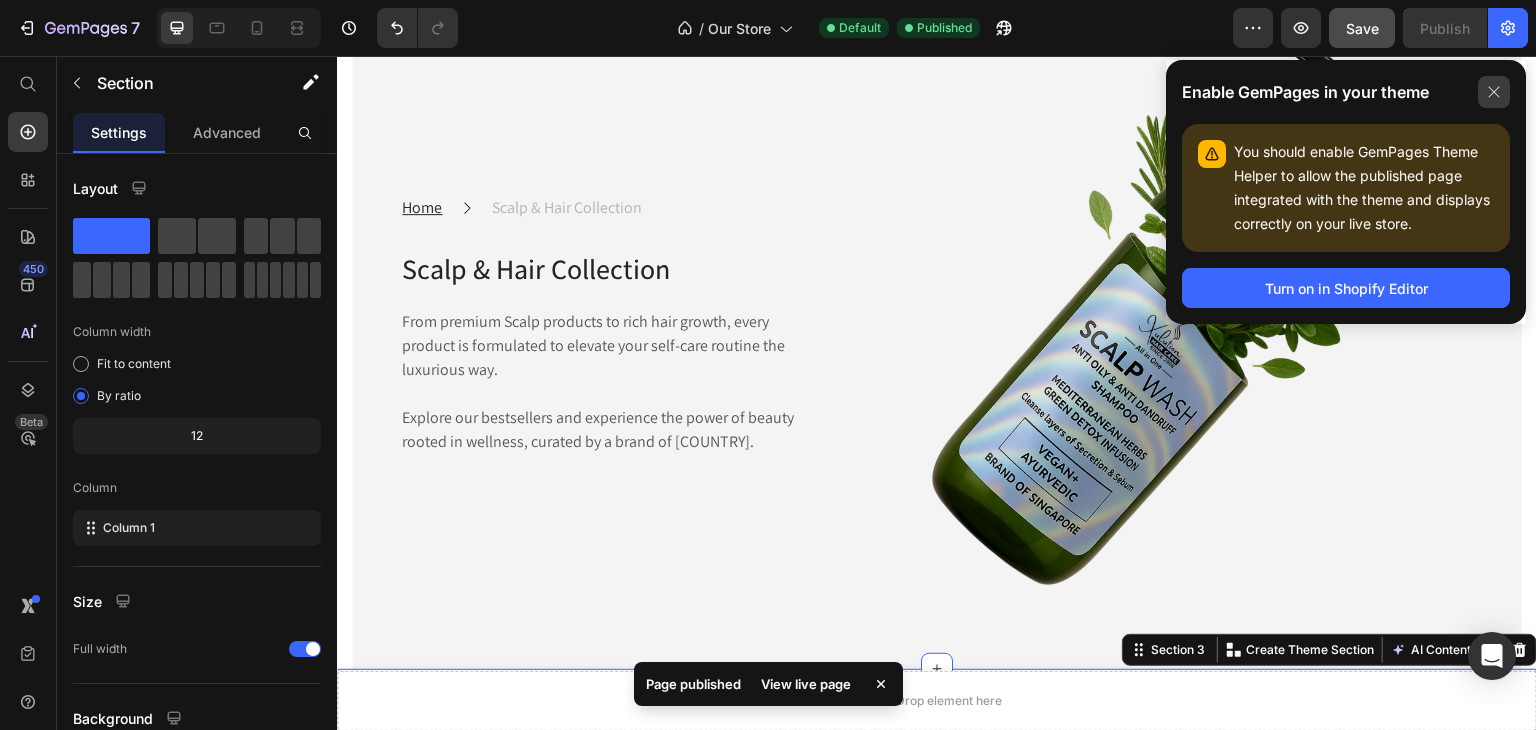 click 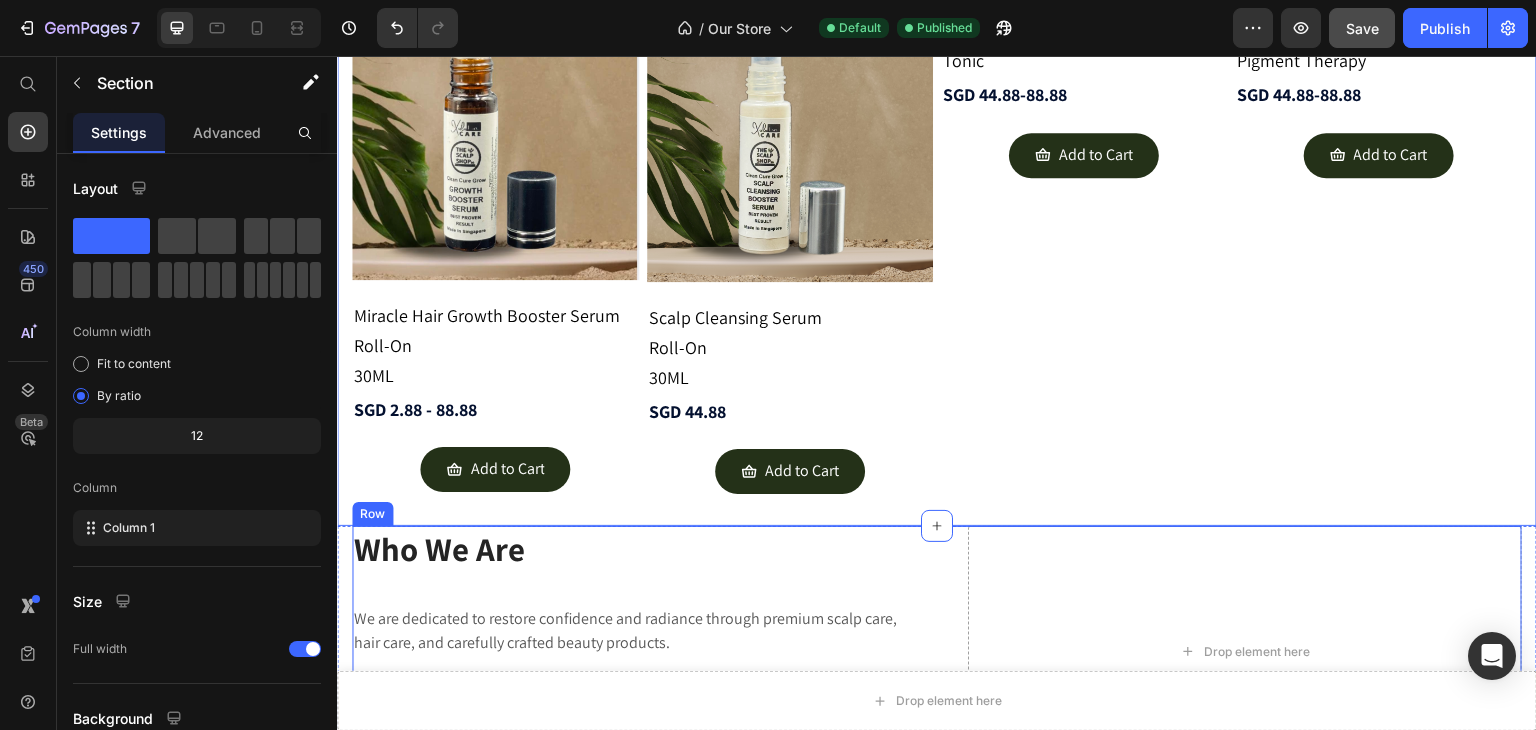 scroll, scrollTop: 2859, scrollLeft: 0, axis: vertical 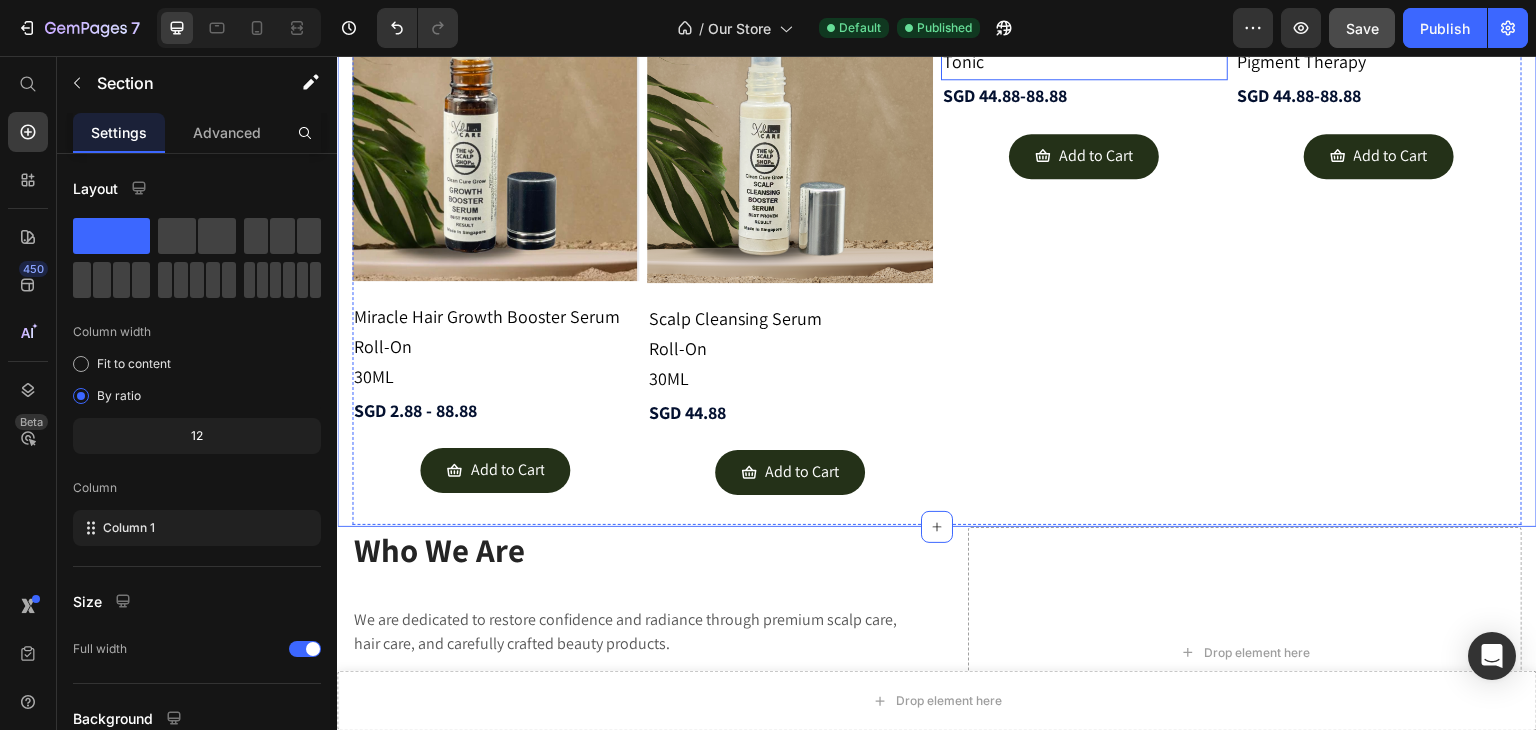 click on "Tonic" at bounding box center [1084, 63] 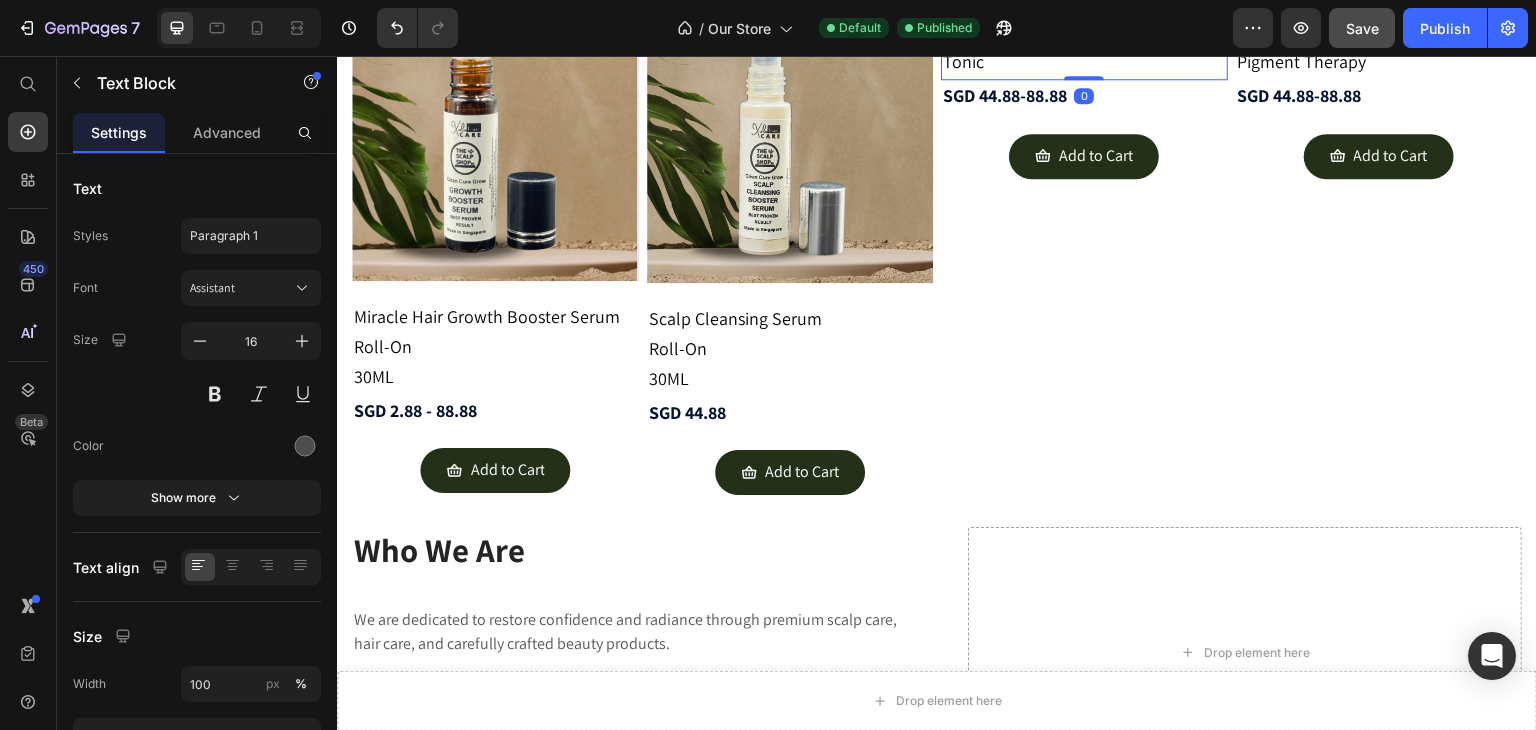 click on "Tonic" at bounding box center (1084, 63) 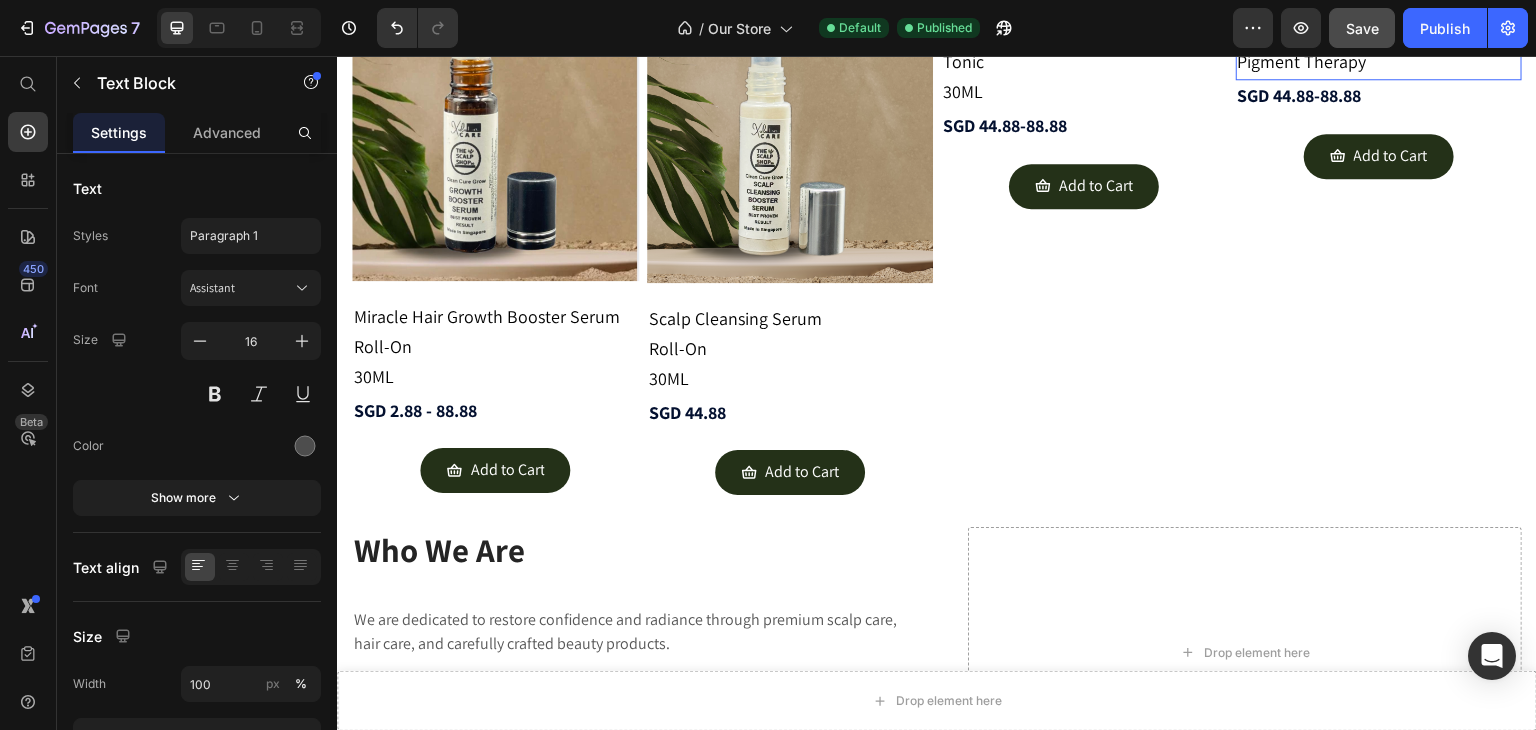 click on "Pigment Therapy" at bounding box center [1379, 63] 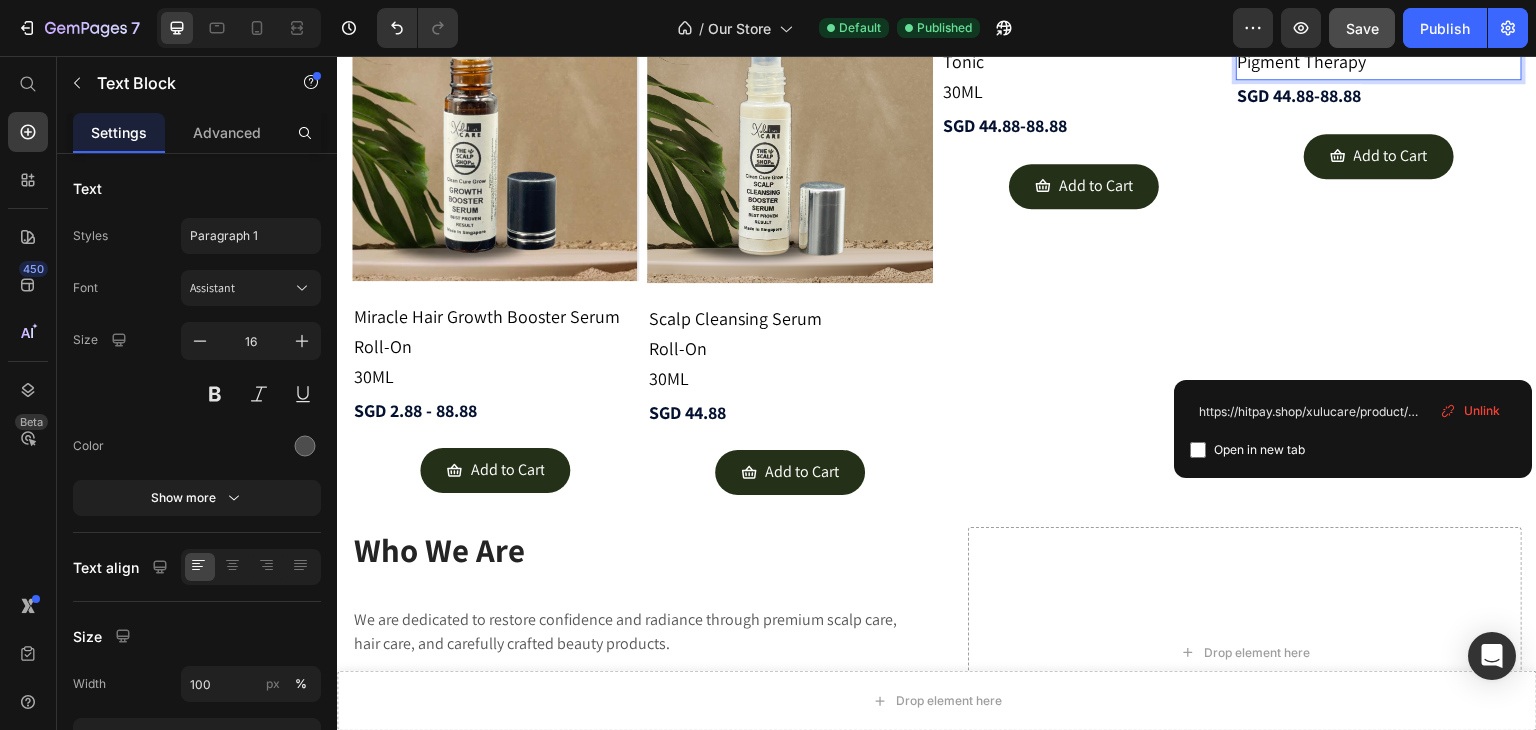 click on "All-In-One DIY Color  Pigment Therapy" at bounding box center [1379, 49] 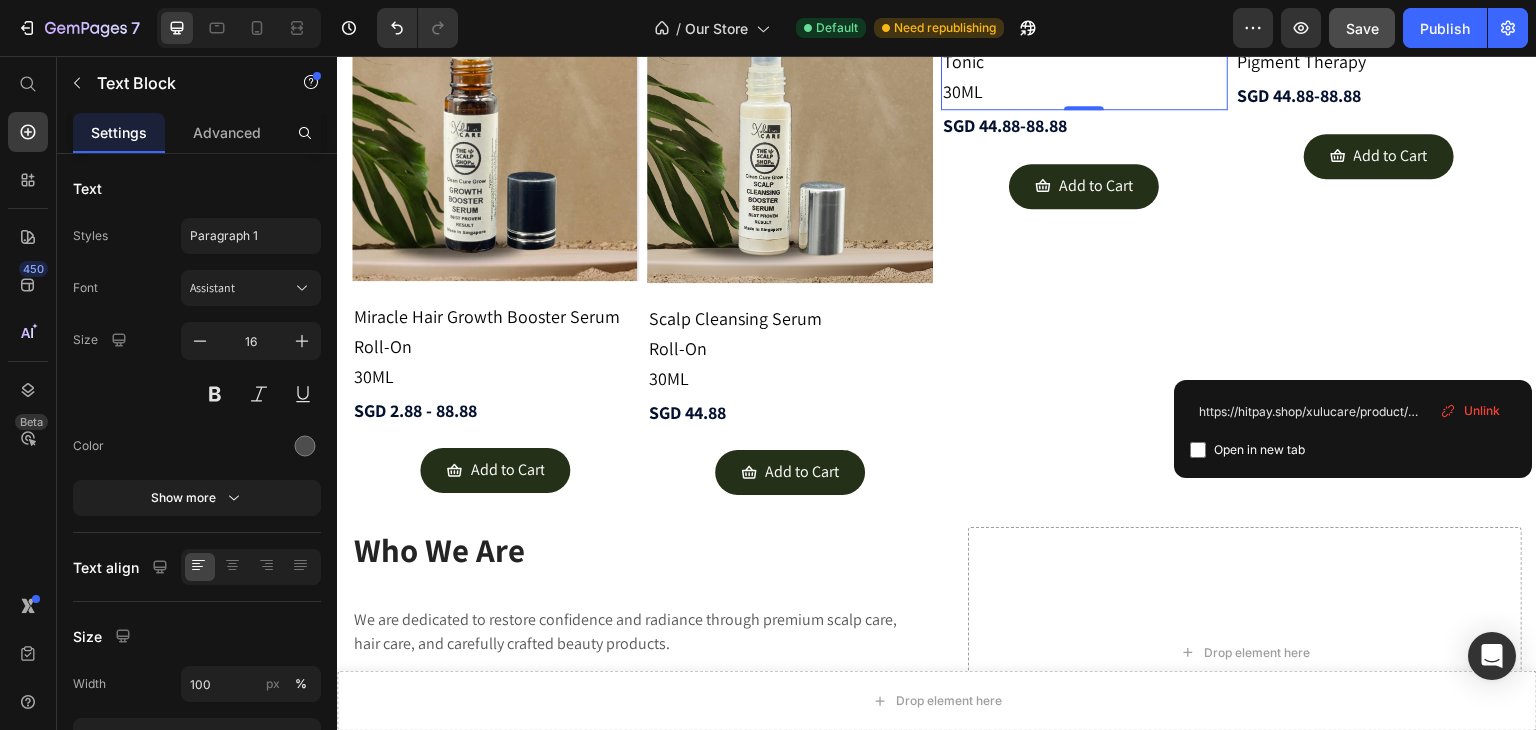 click on "30ML" at bounding box center (1084, 93) 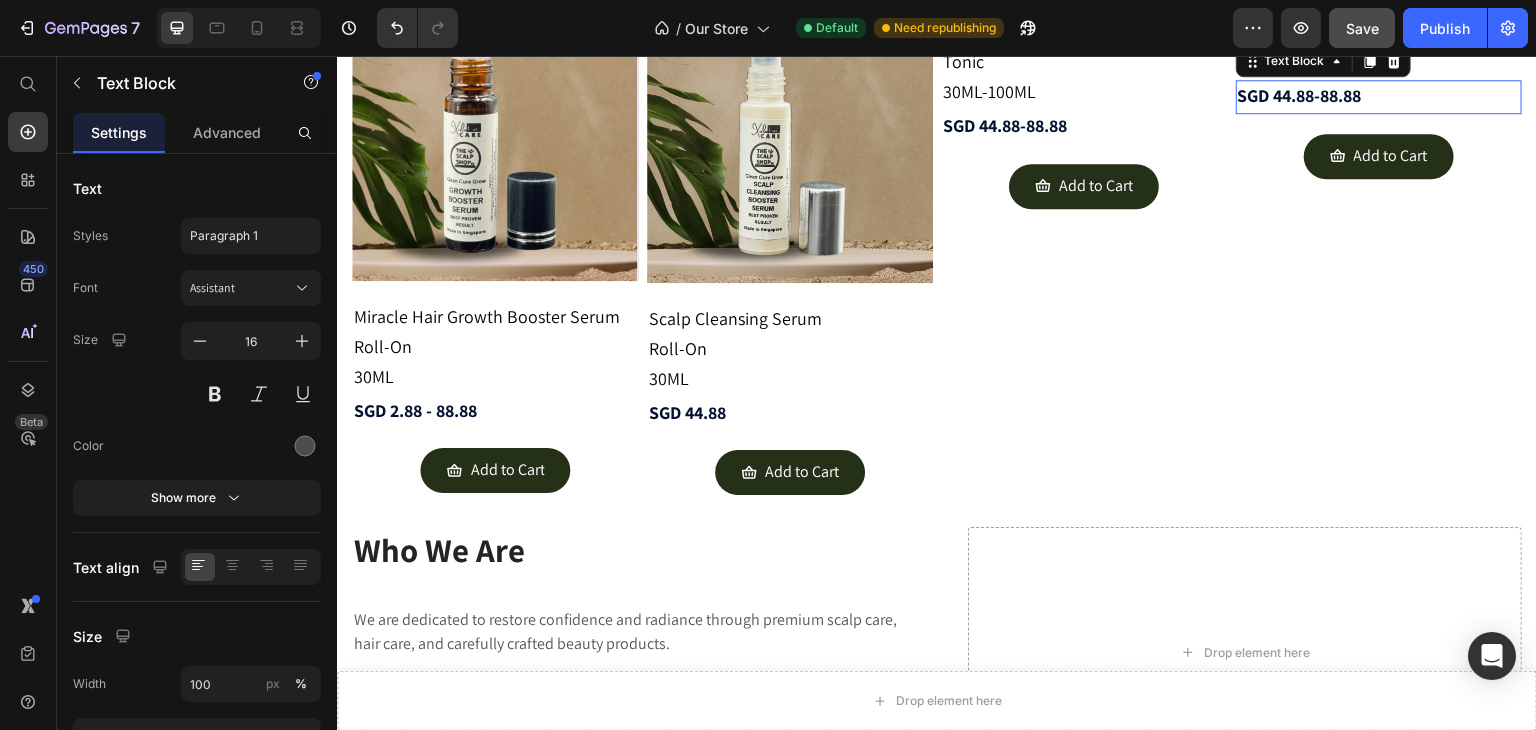 click on "SGD 44.88-88.88" at bounding box center (1379, 97) 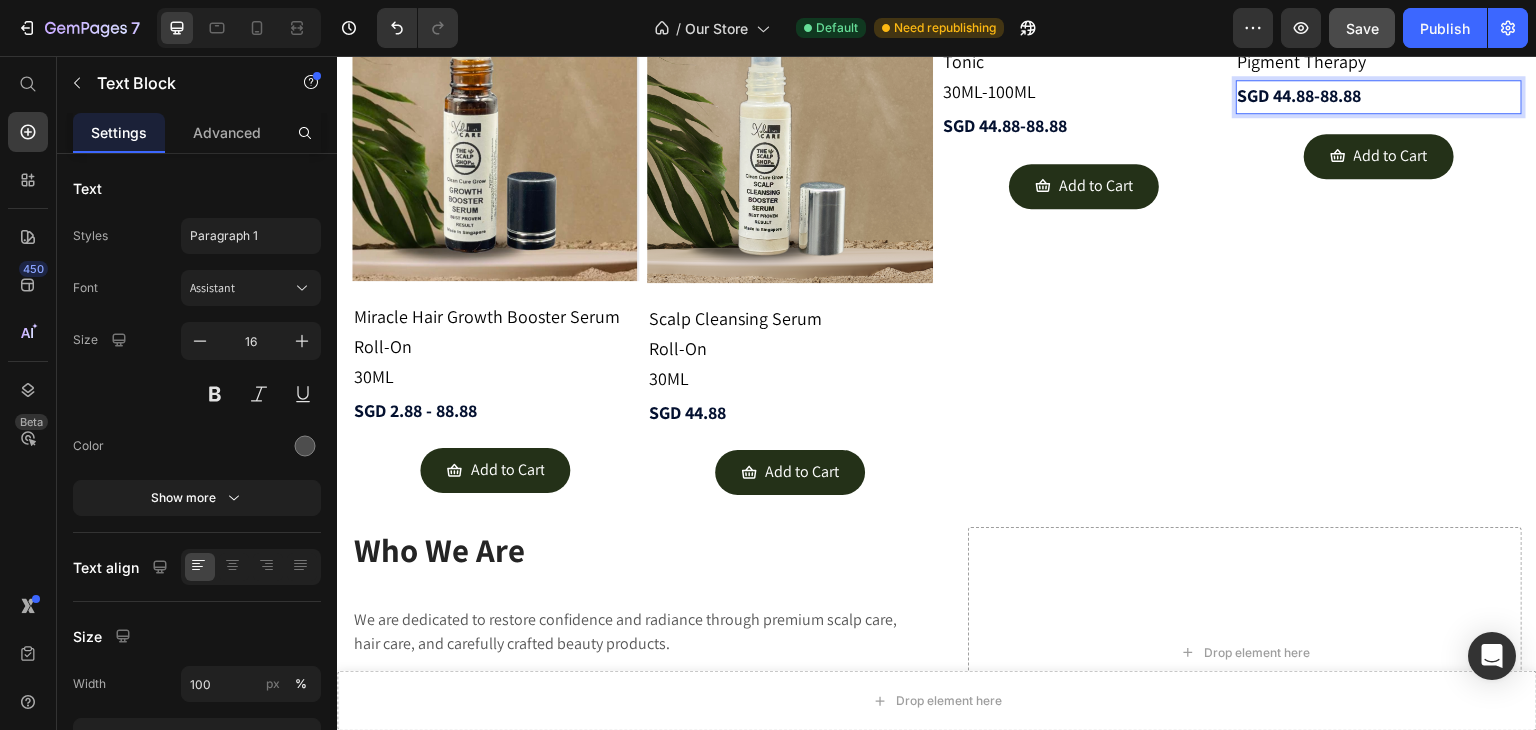 click on "SGD 44.88-88.88" at bounding box center [1379, 97] 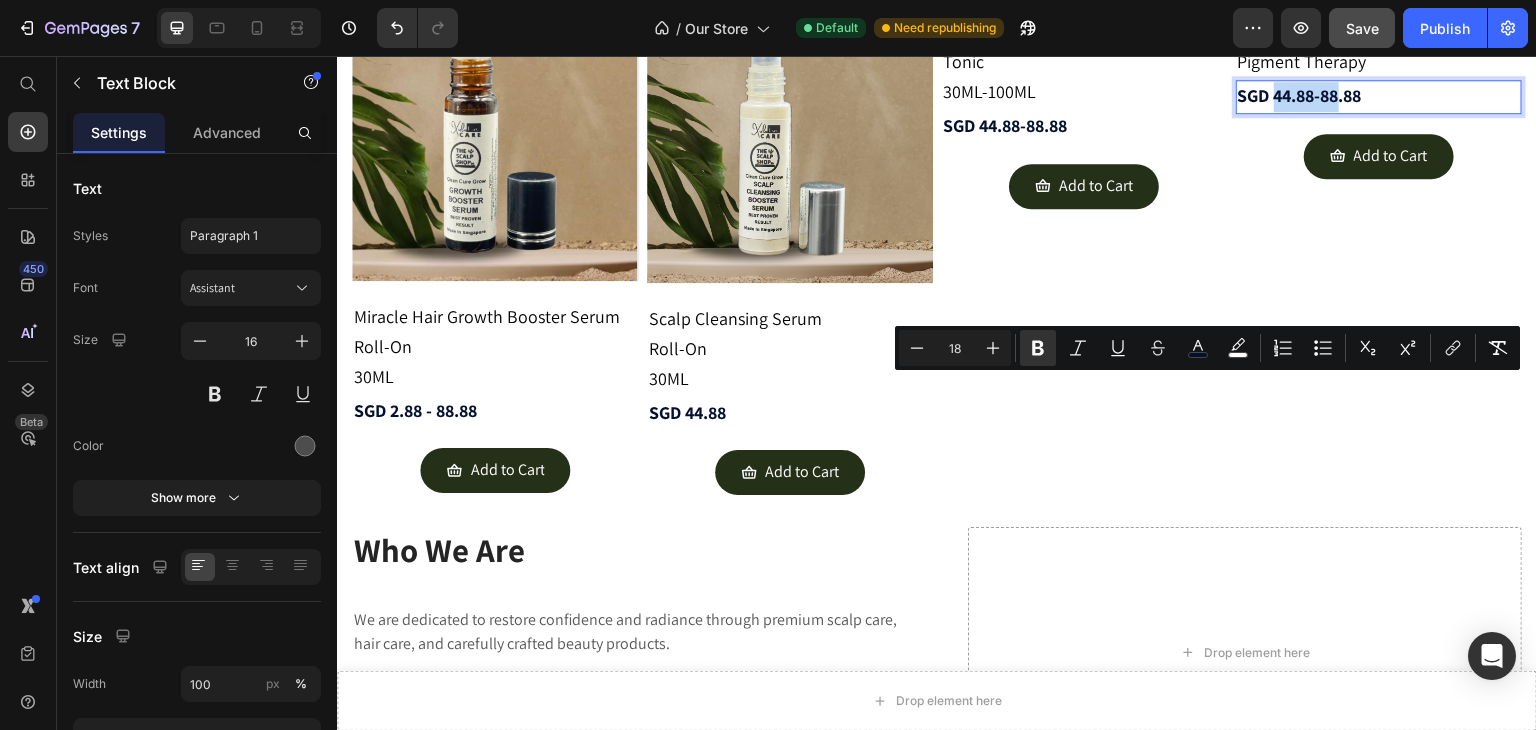 drag, startPoint x: 1328, startPoint y: 398, endPoint x: 1263, endPoint y: 396, distance: 65.03076 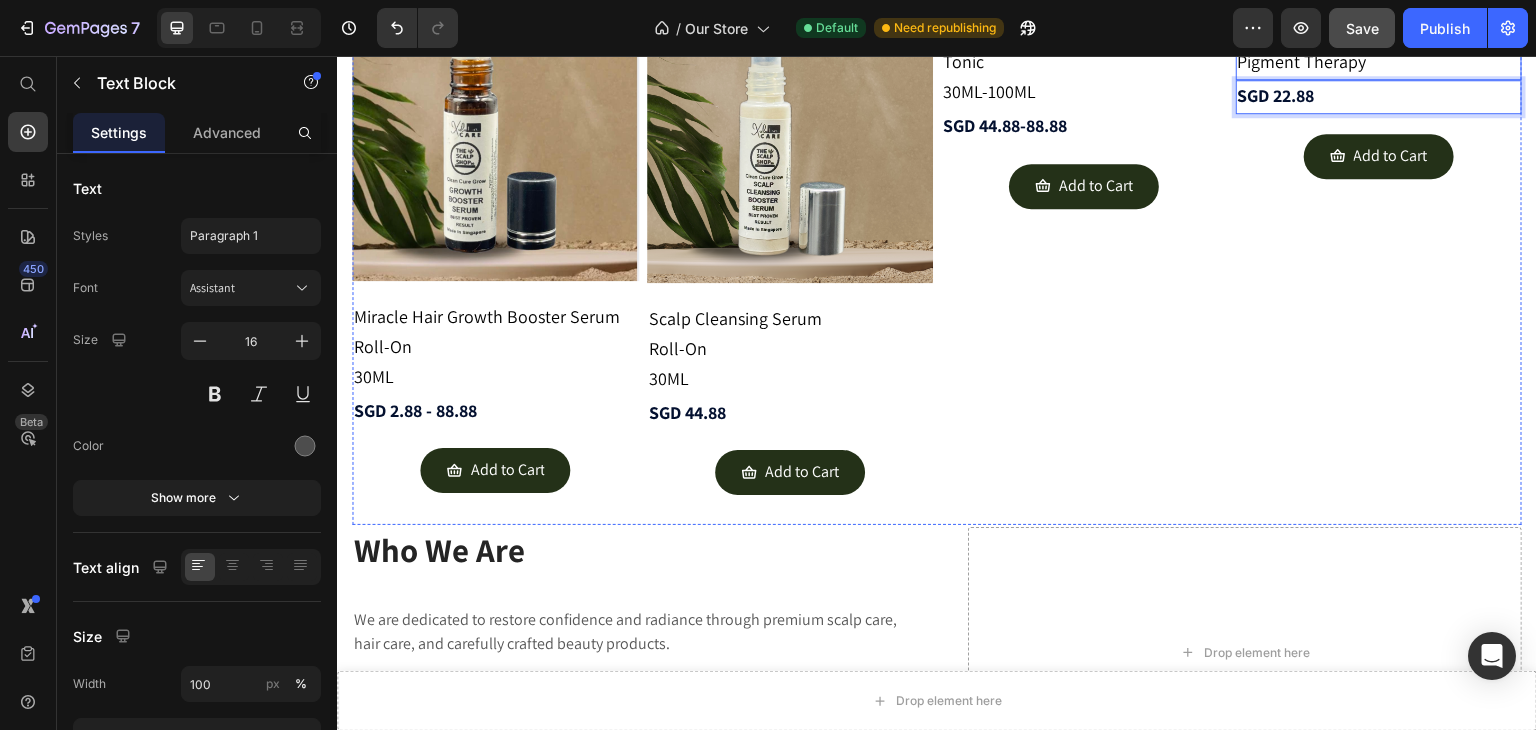 click on "Pigment Therapy" at bounding box center (1379, 63) 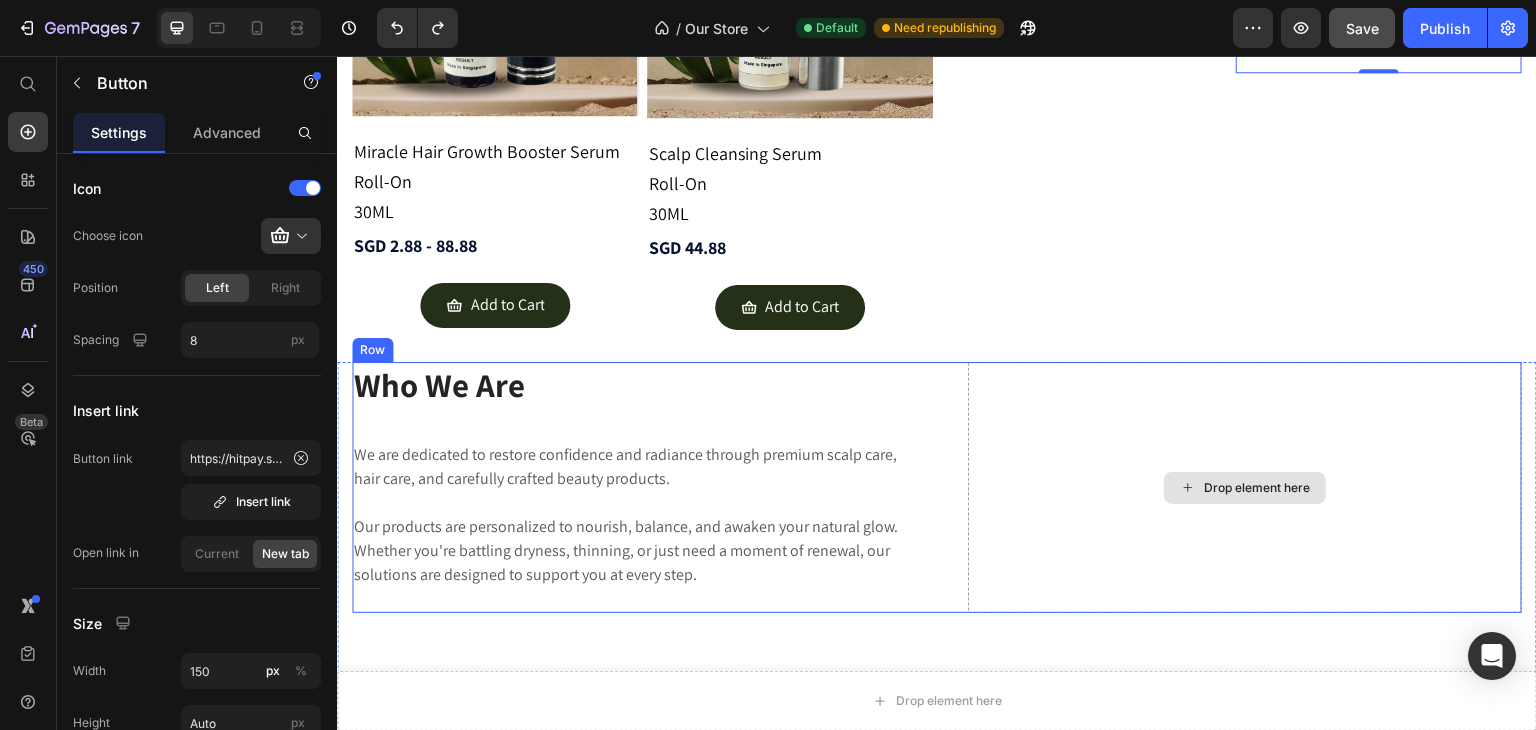scroll, scrollTop: 2980, scrollLeft: 0, axis: vertical 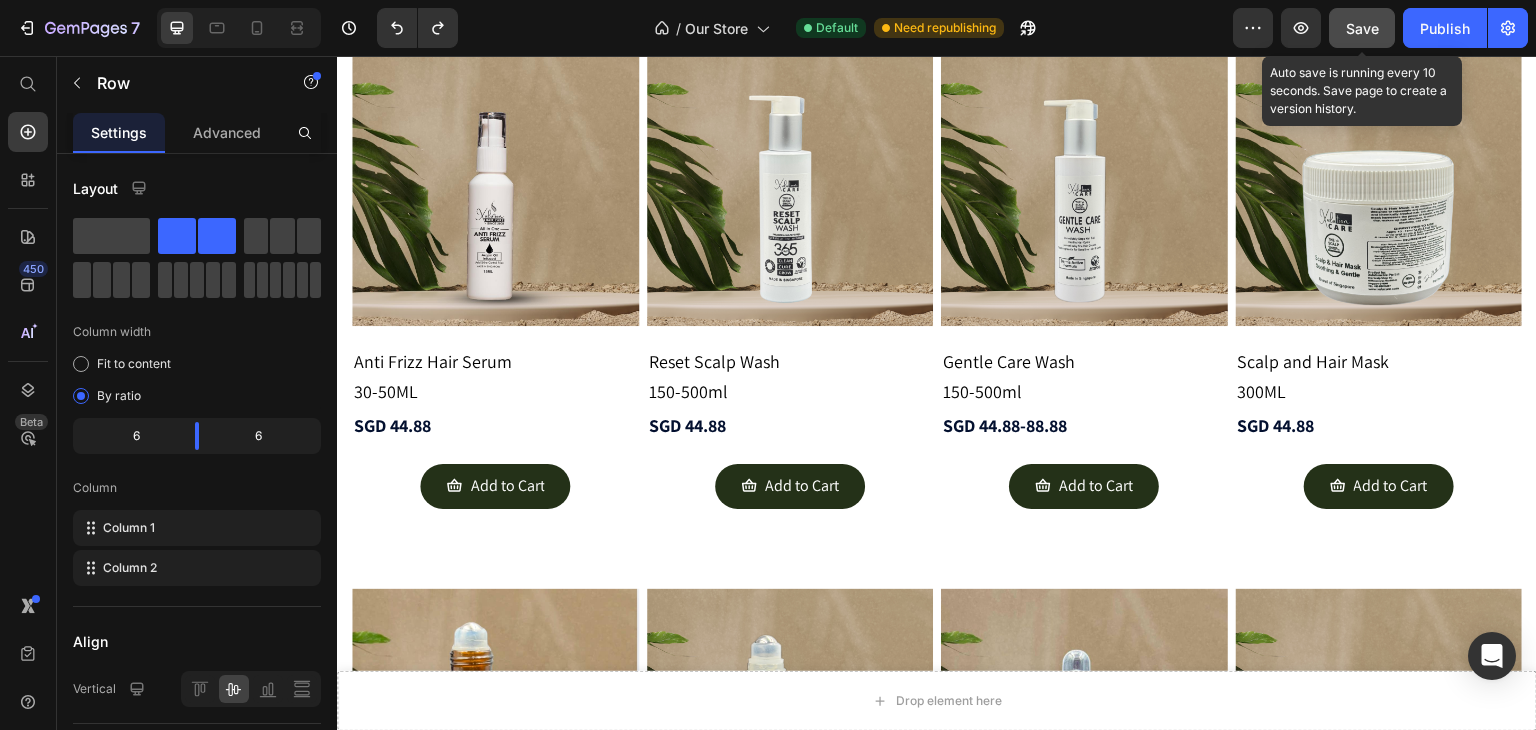 click on "Save" at bounding box center (1362, 28) 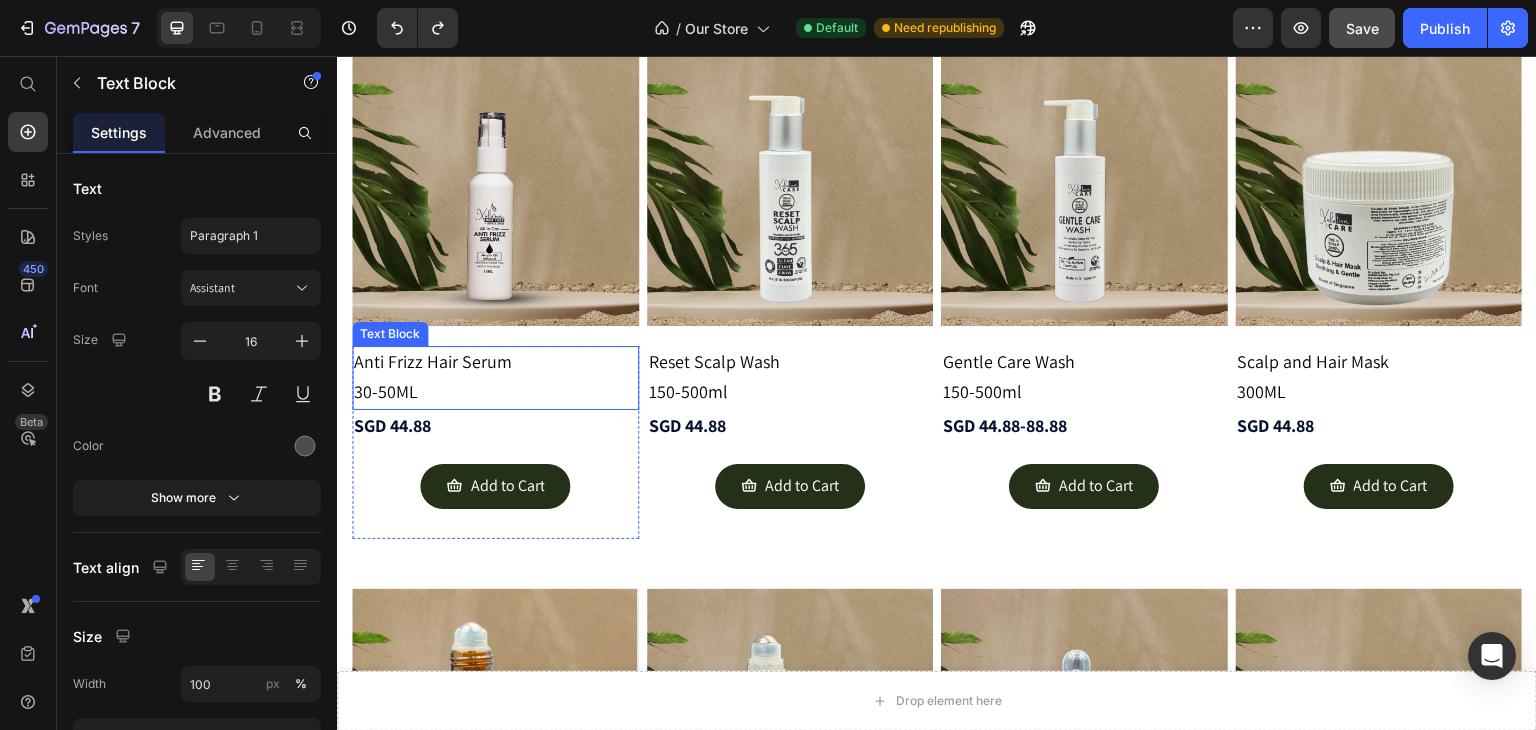 click on "30-50ML" at bounding box center [495, 393] 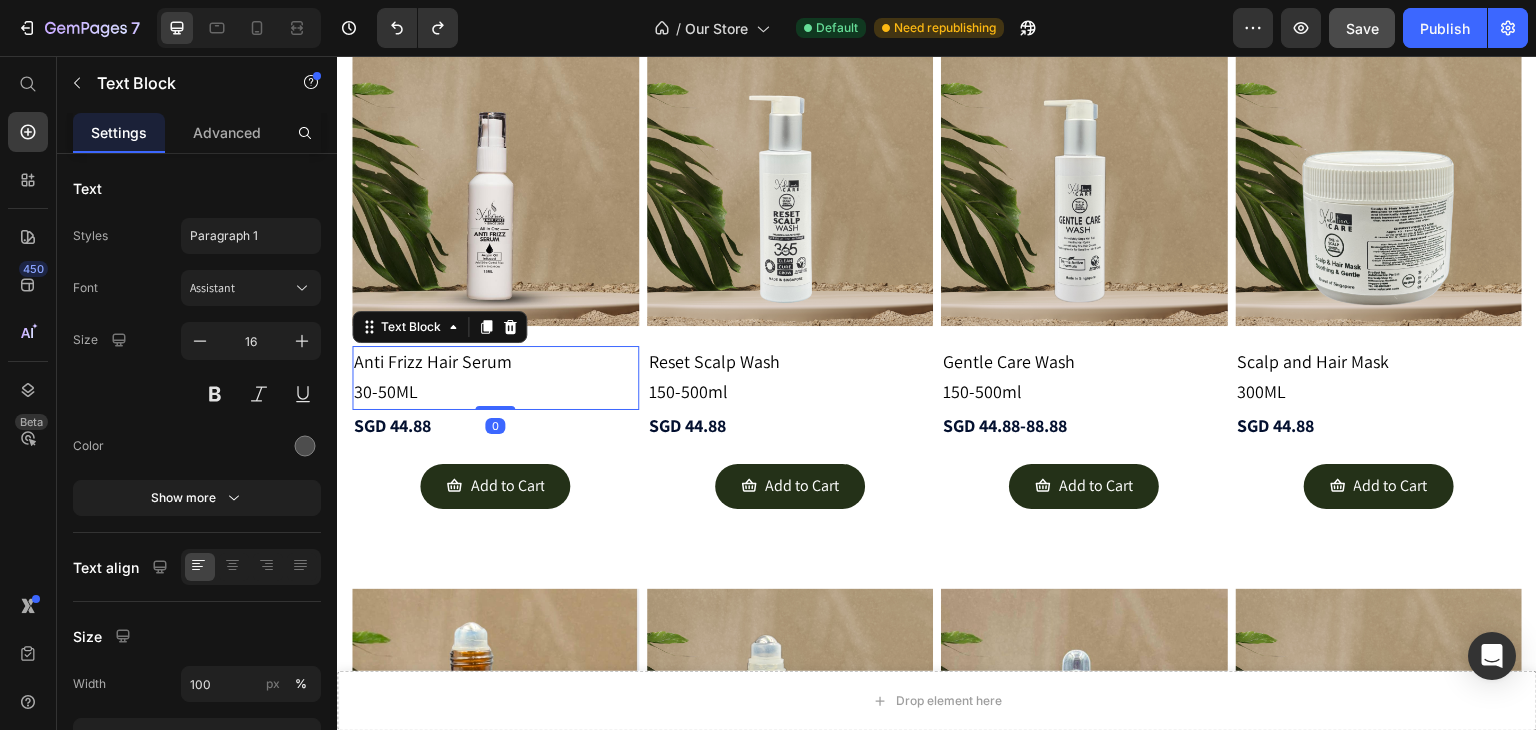 click on "30-50ML" at bounding box center [495, 393] 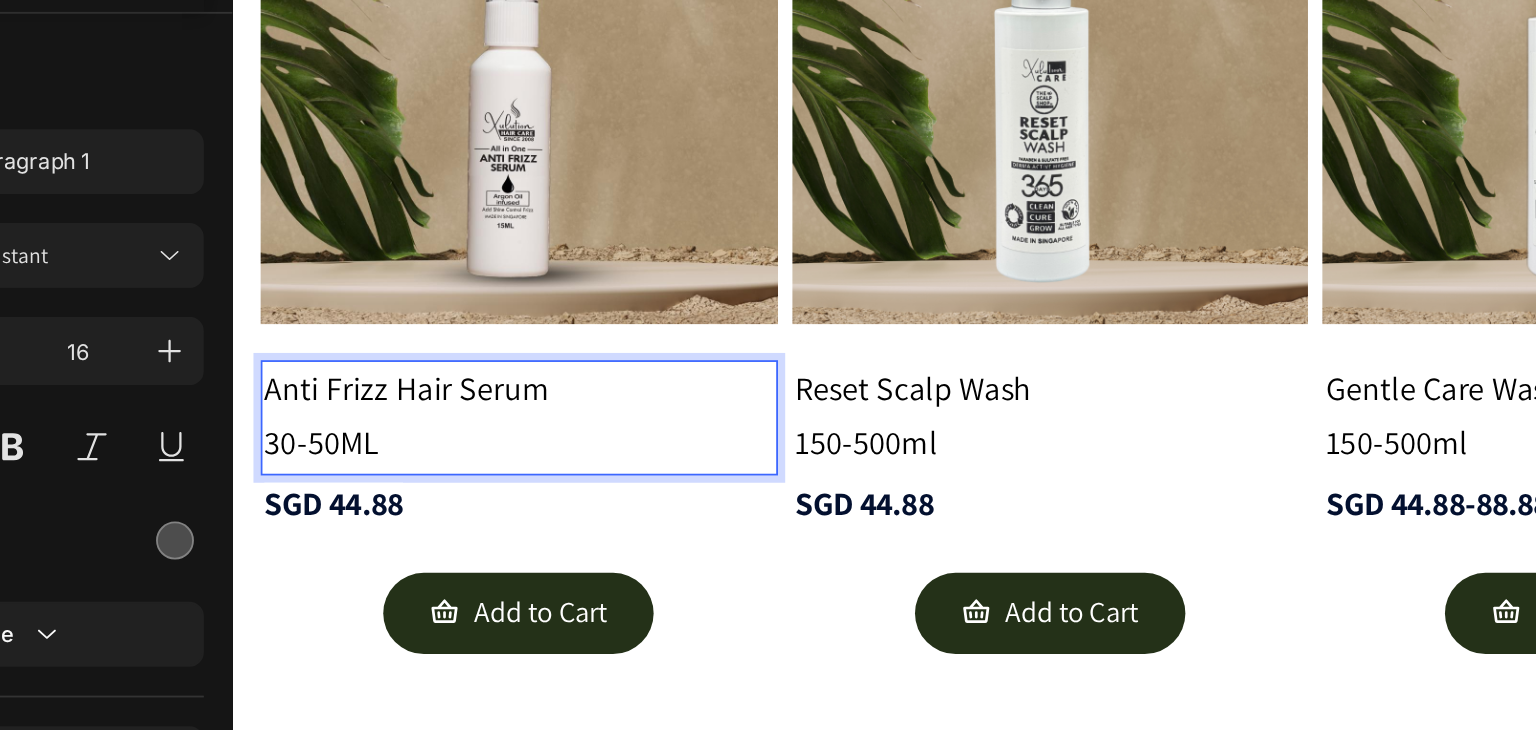 click on "30-50ML" at bounding box center (281, 172) 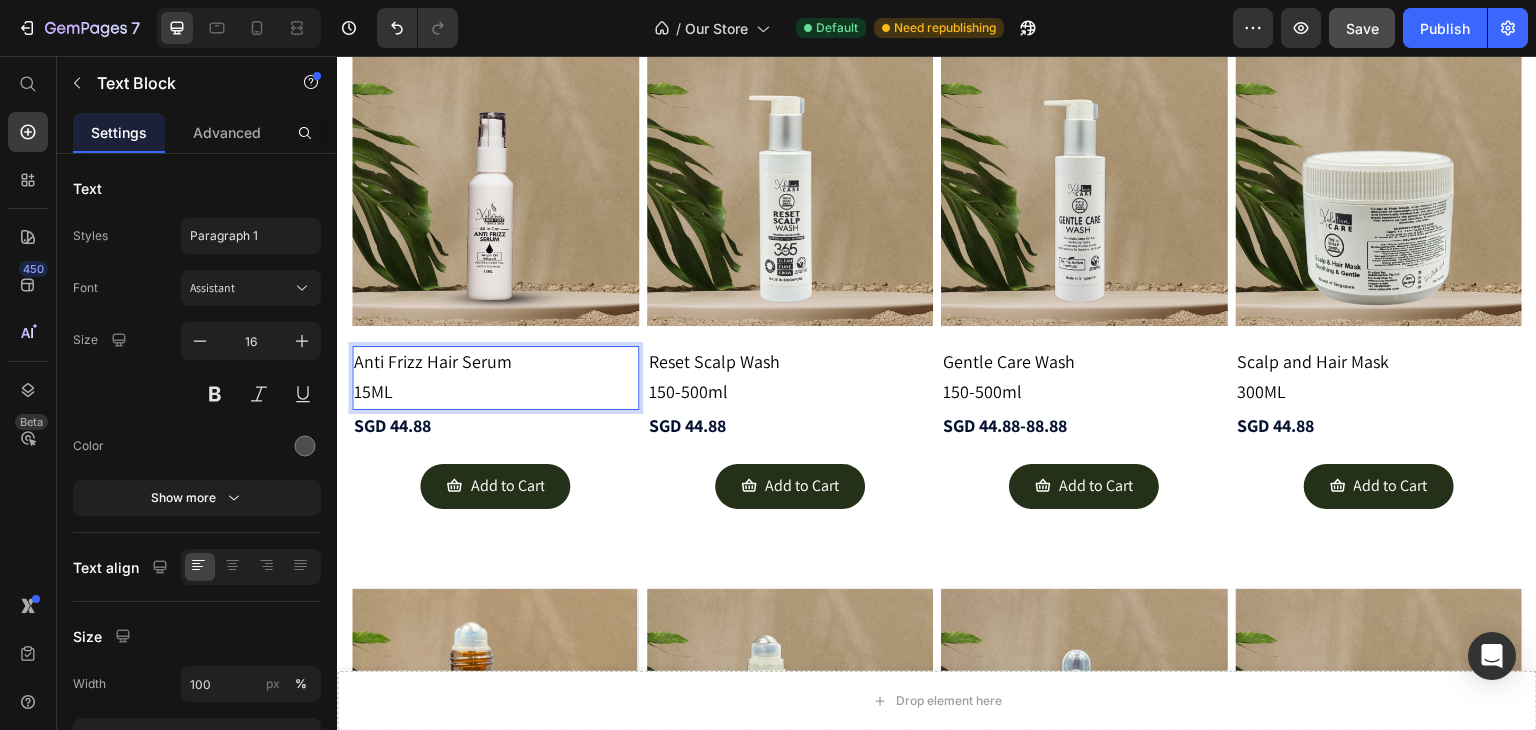 scroll, scrollTop: 2, scrollLeft: 0, axis: vertical 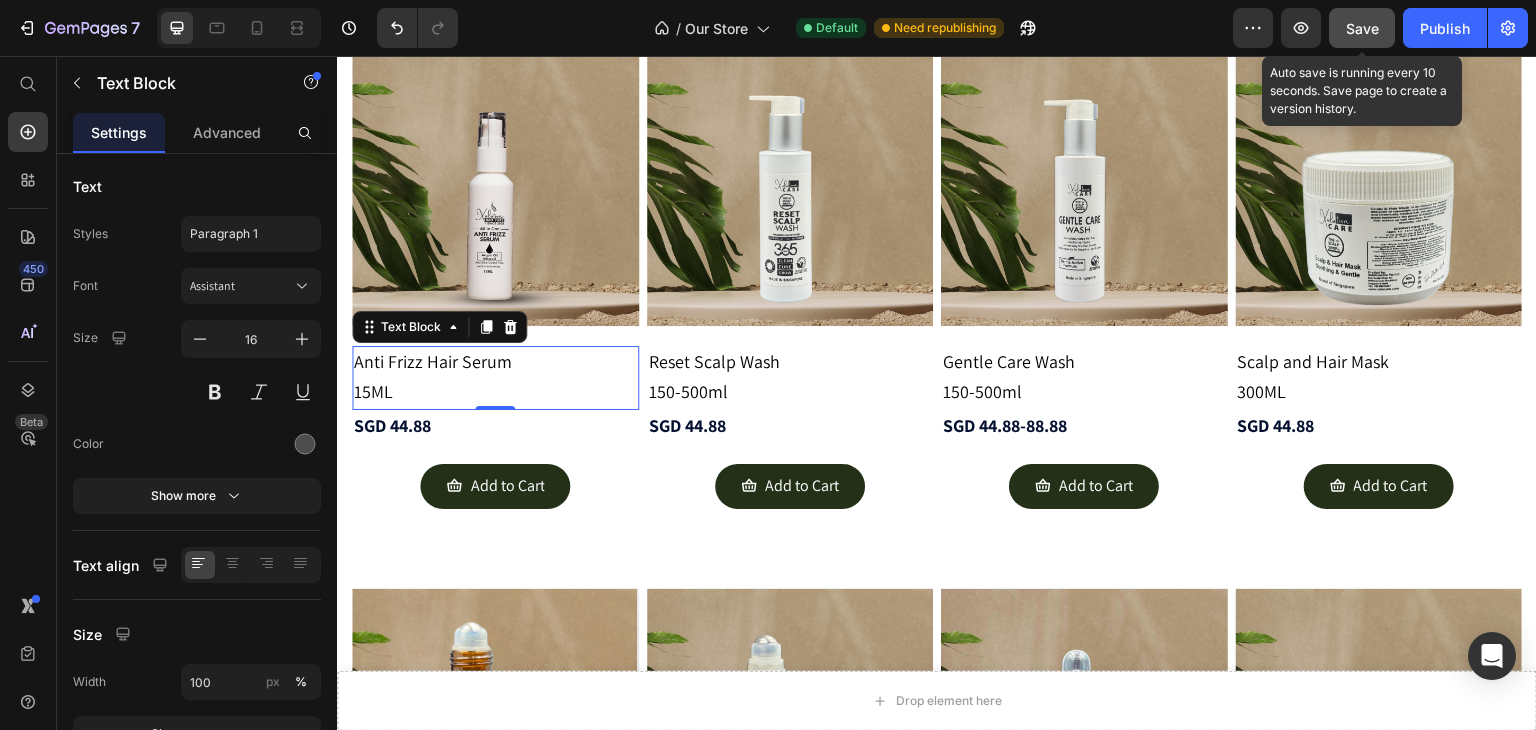 click on "Save" 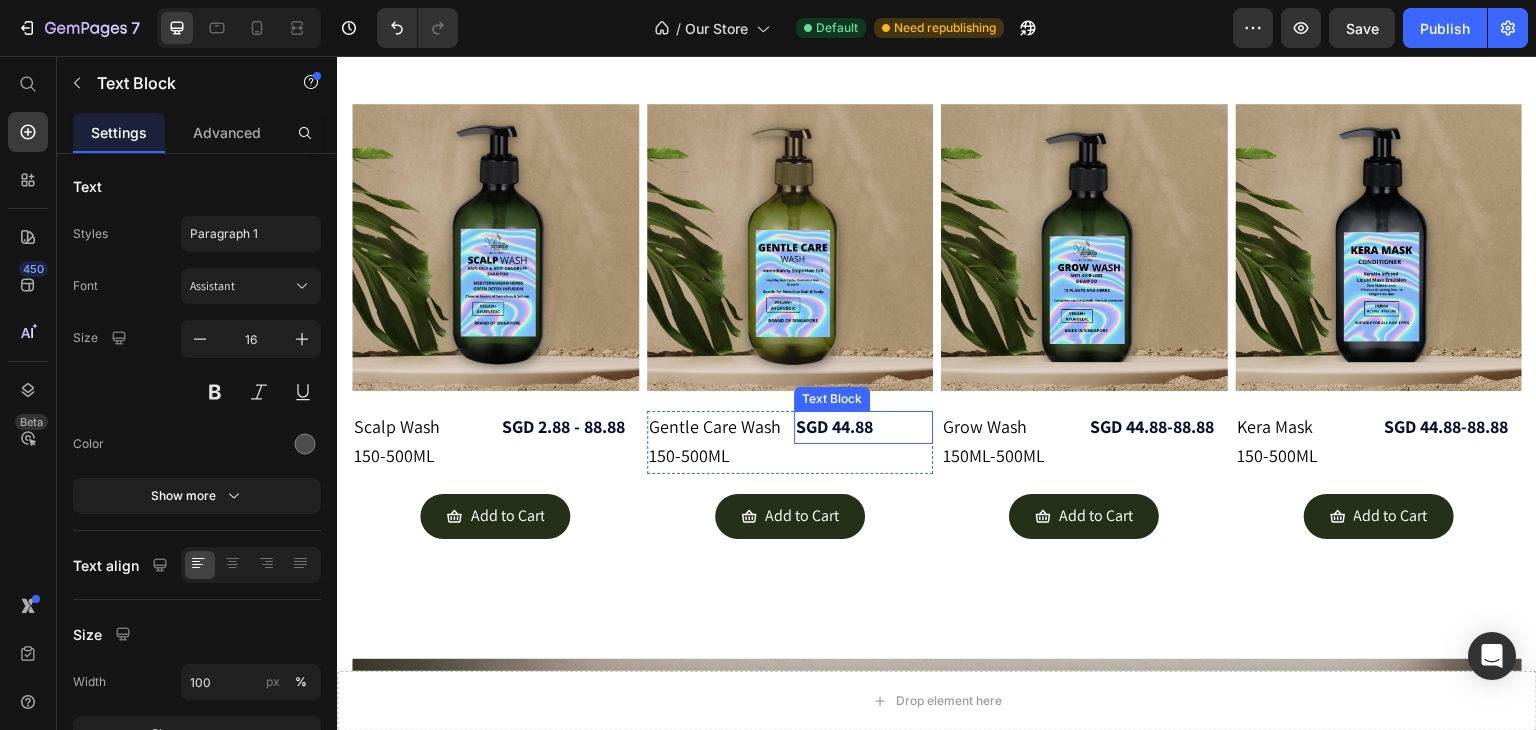 scroll, scrollTop: 1364, scrollLeft: 0, axis: vertical 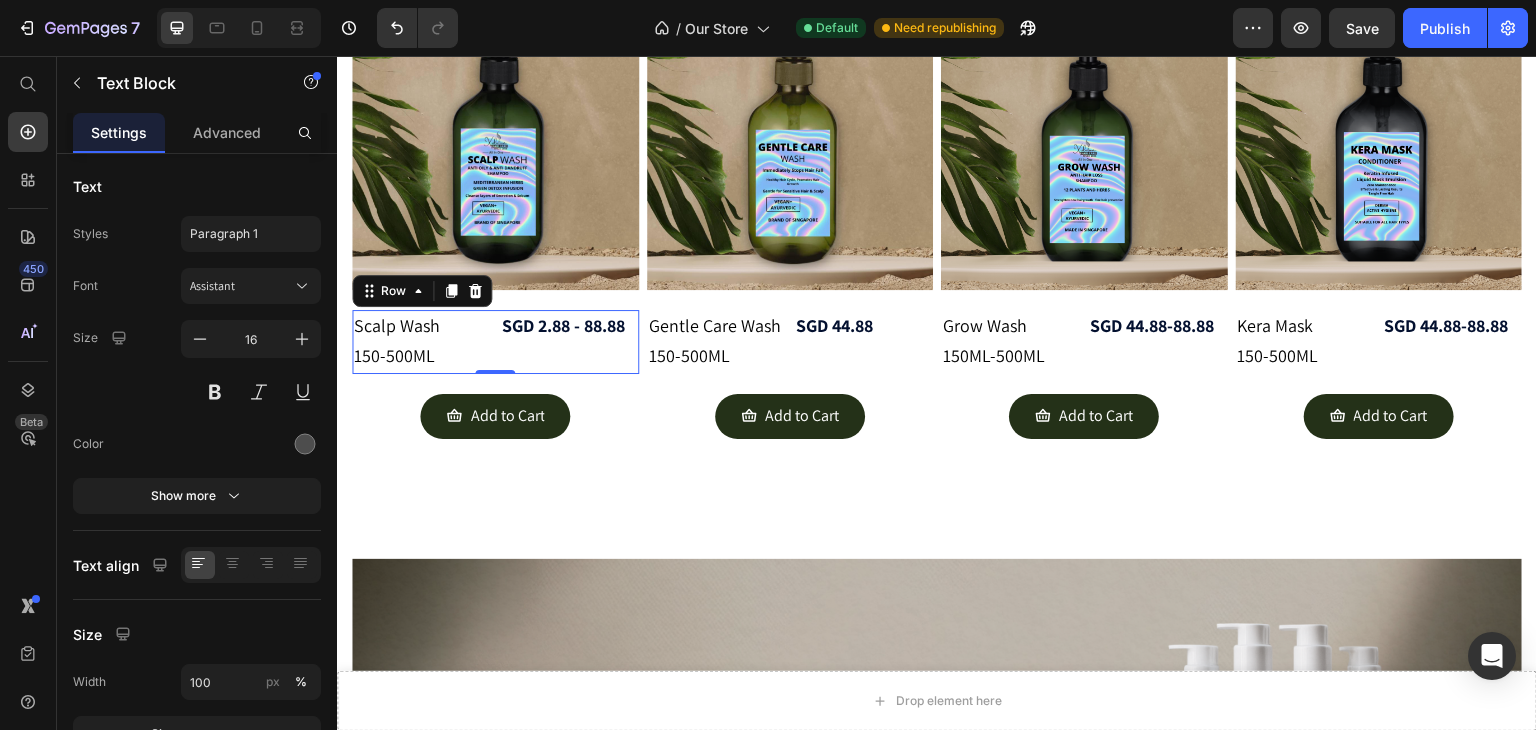 click on "SGD 2.88 - 88.88 Text Block" at bounding box center (568, 342) 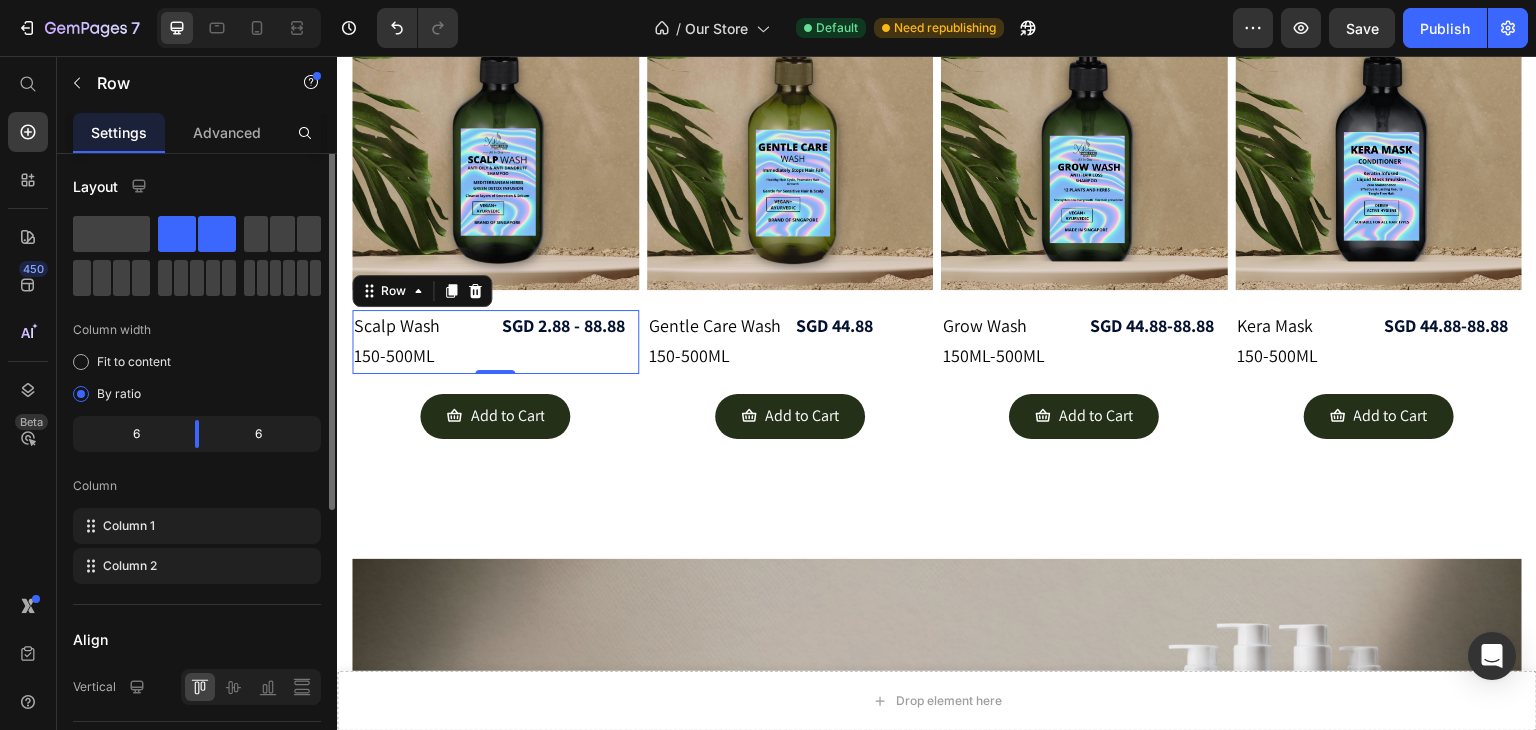 scroll, scrollTop: 0, scrollLeft: 0, axis: both 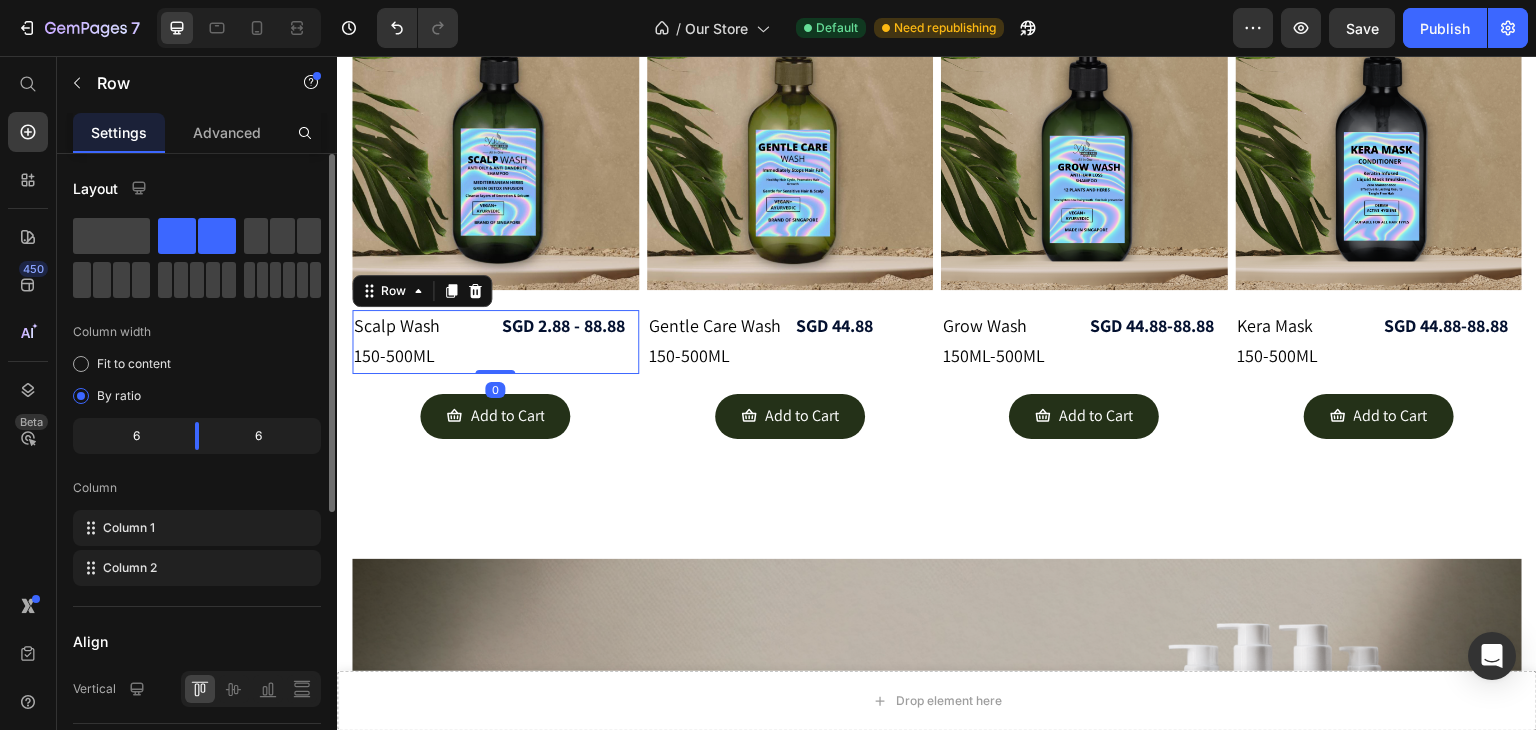 click on "SGD 2.88 - 88.88 Text Block" at bounding box center (568, 342) 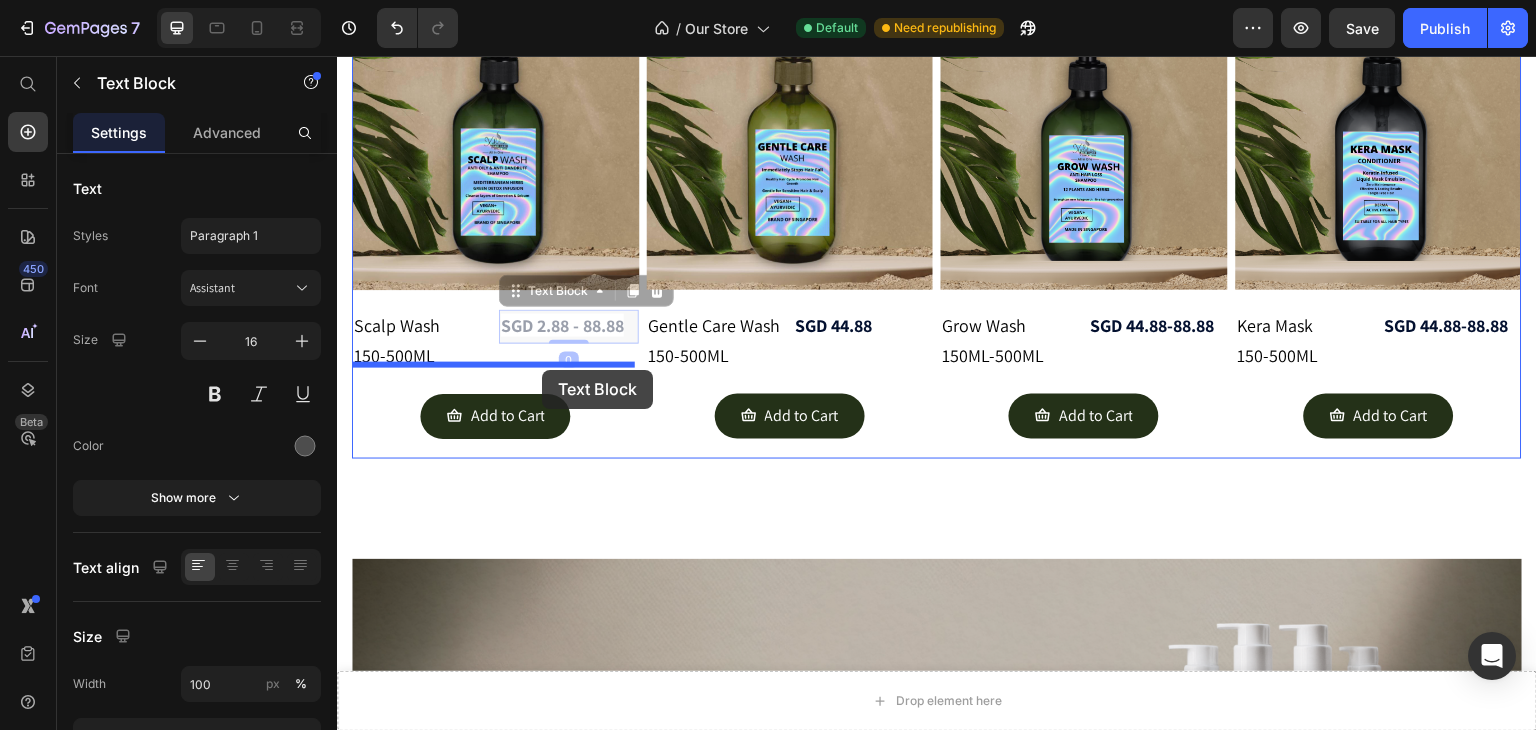 drag, startPoint x: 535, startPoint y: 295, endPoint x: 542, endPoint y: 370, distance: 75.32596 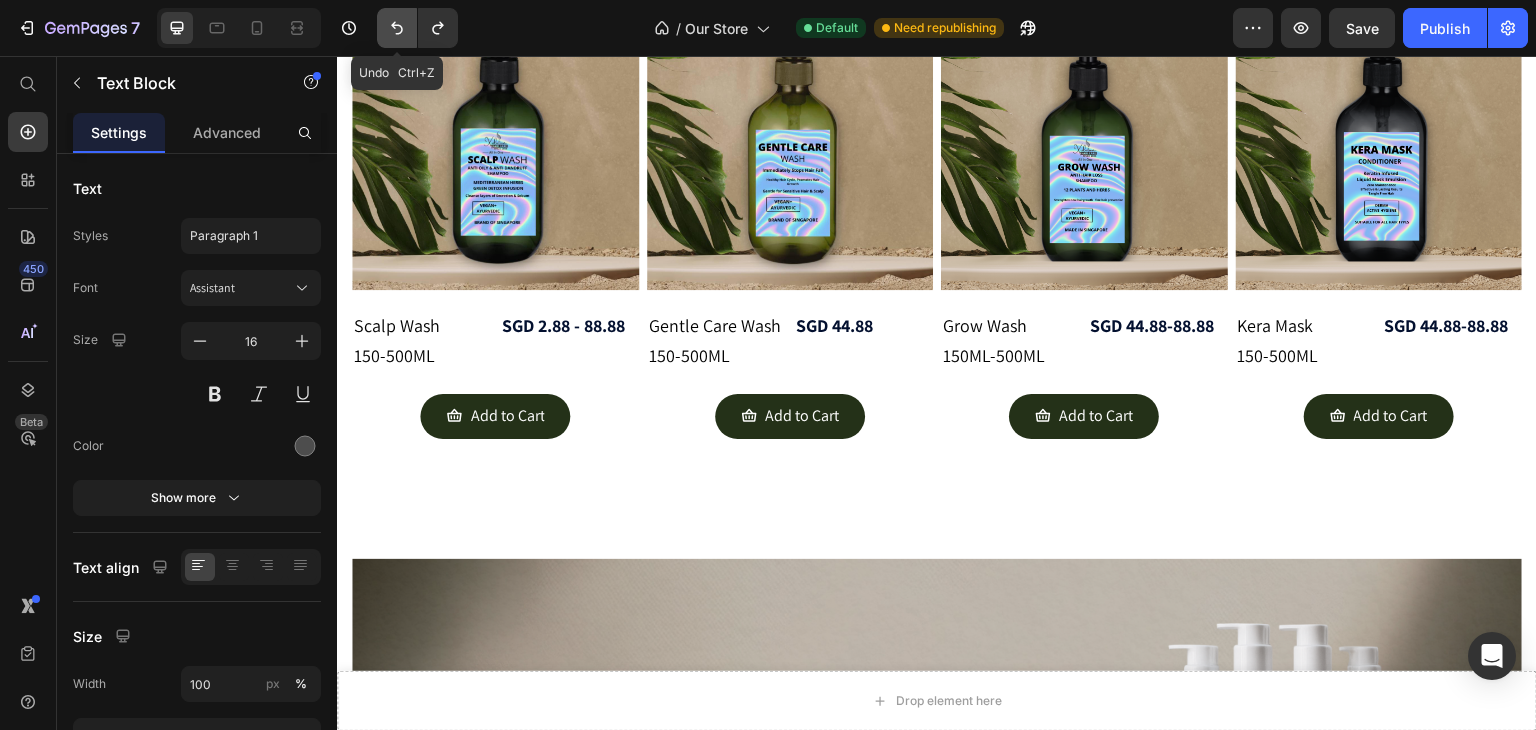 click 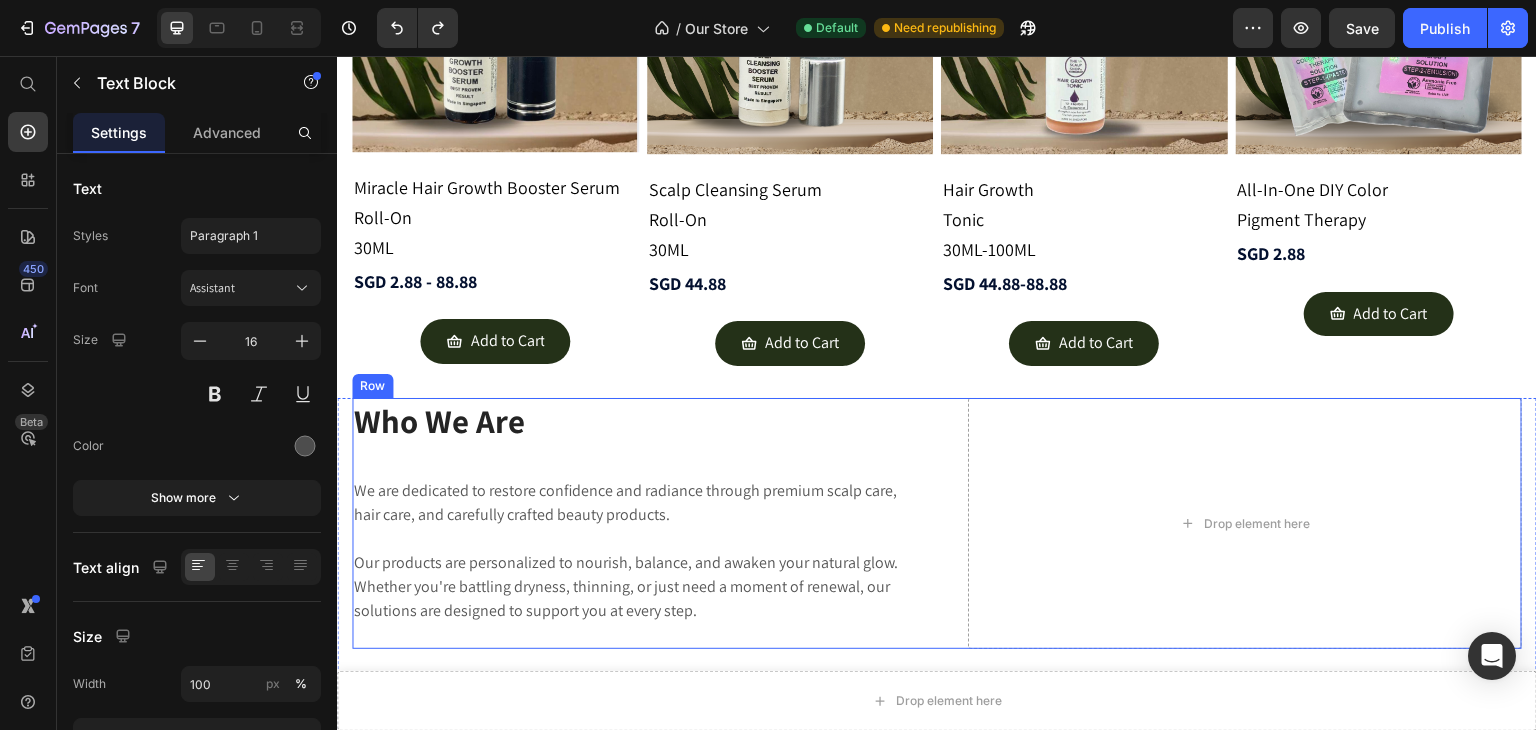 scroll, scrollTop: 2988, scrollLeft: 0, axis: vertical 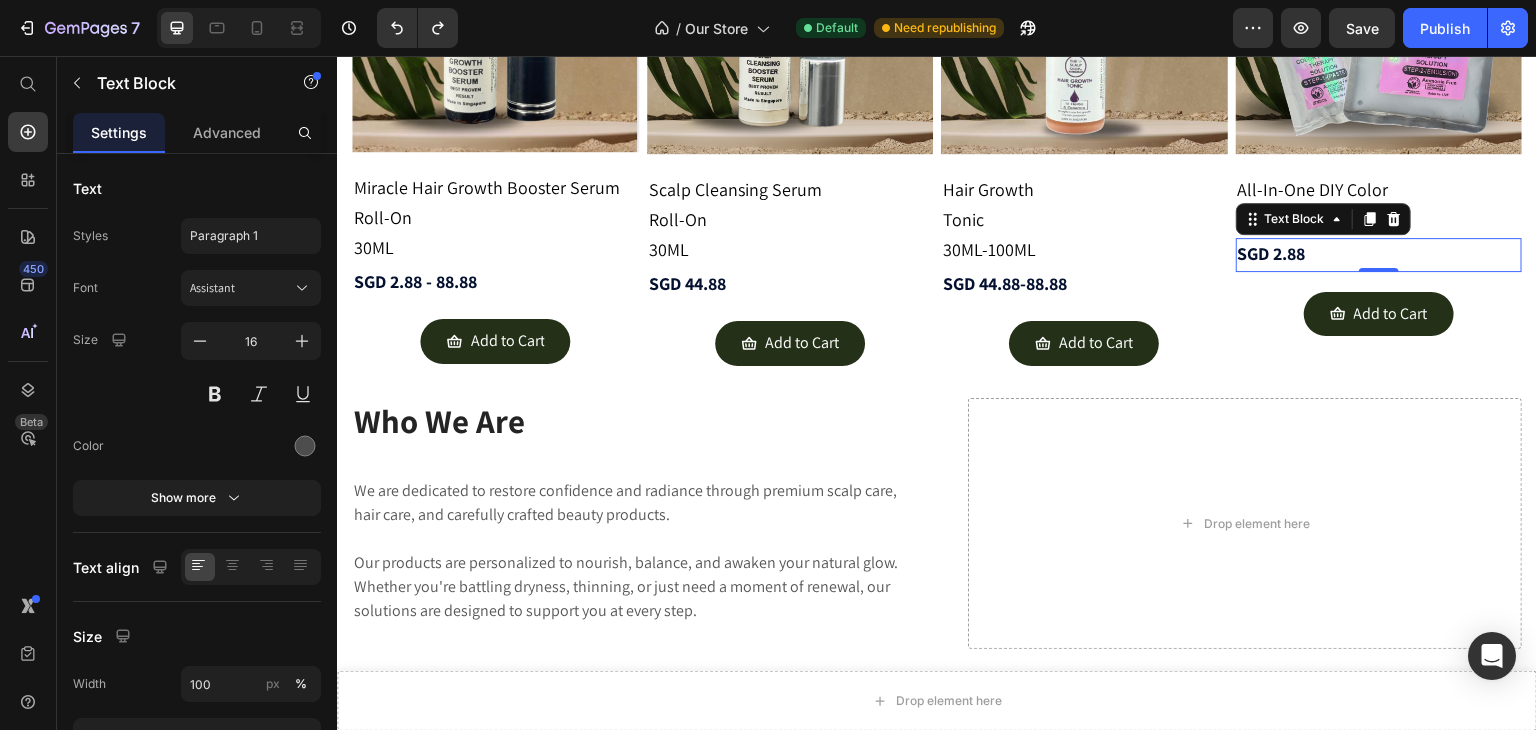 click on "SGD 2.88" at bounding box center (1272, 253) 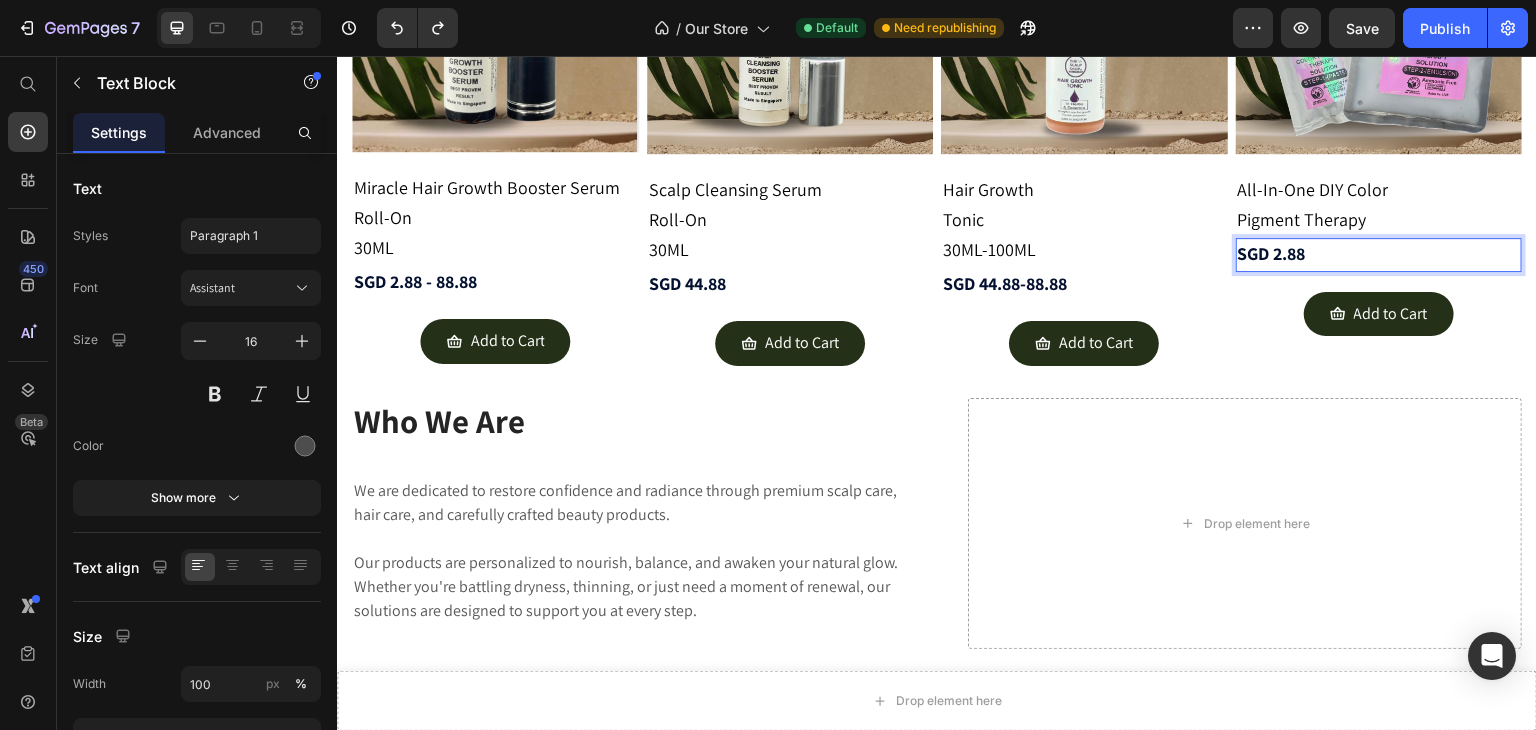 click on "SGD 2.88" at bounding box center (1272, 253) 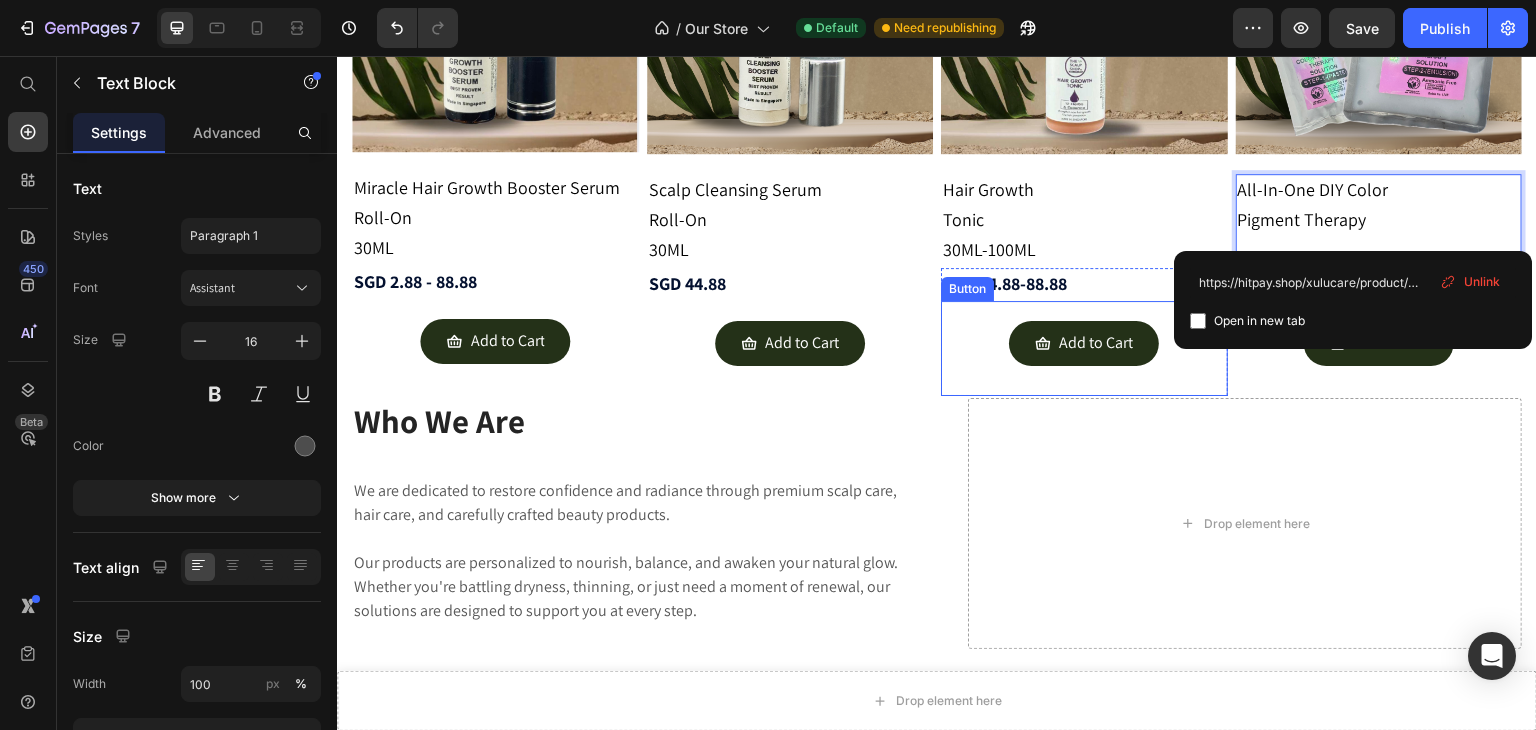 click on "Add to Cart Button" at bounding box center (1084, 348) 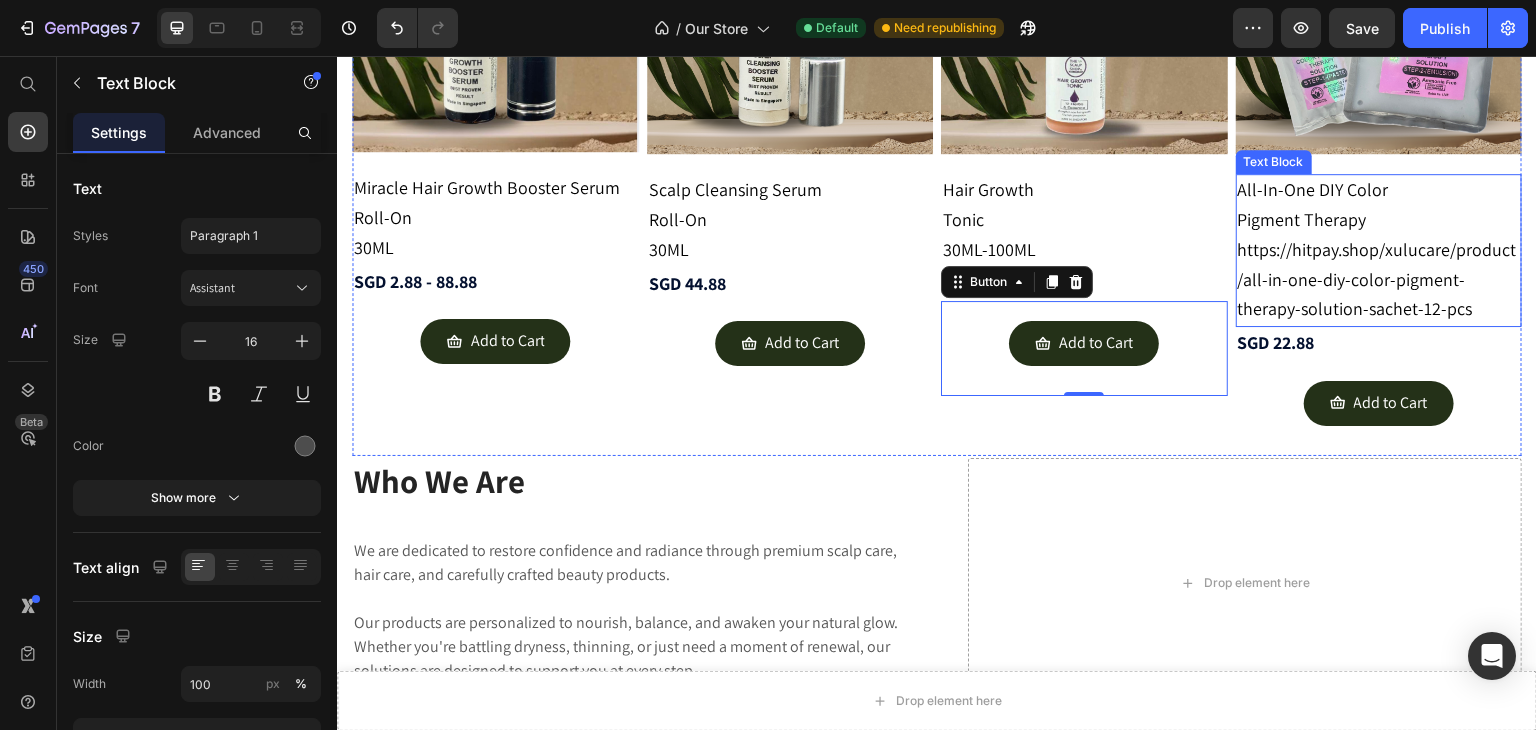 click on "https://hitpay.shop/xulucare/product/all-in-one-diy-color-pigment-therapy-solution-sachet-12-pcs" at bounding box center [1377, 279] 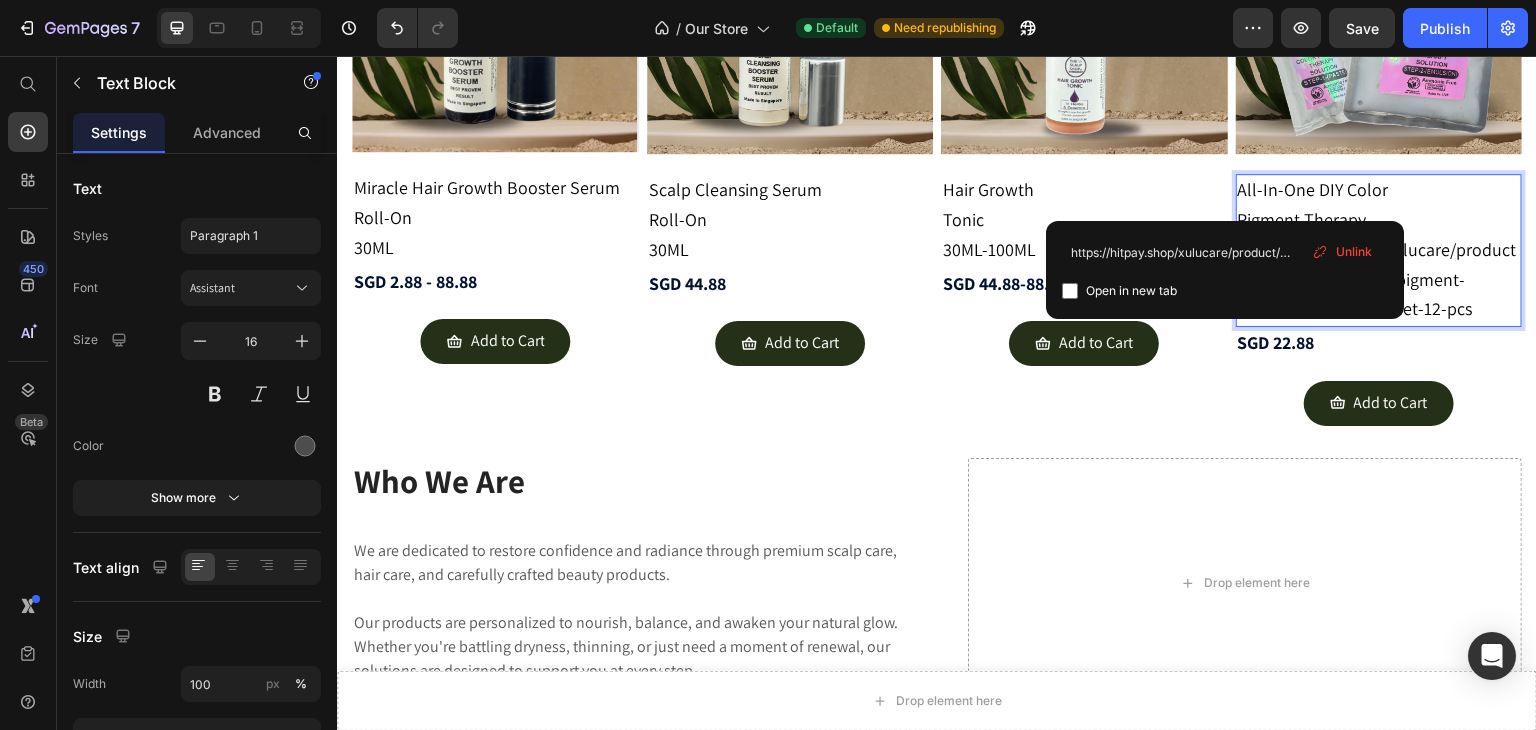 click on "Unlink" at bounding box center (1354, 252) 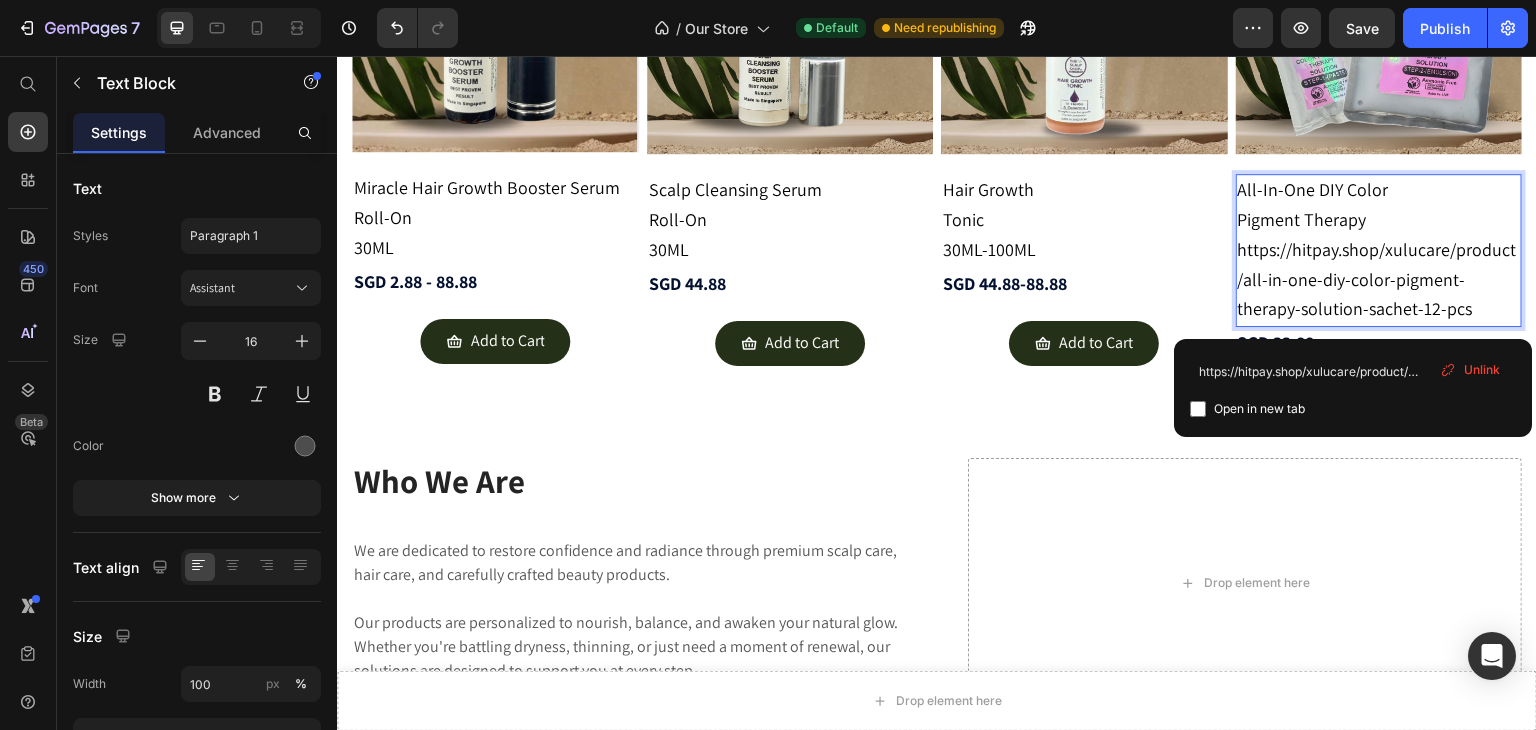 click on "https://hitpay.shop/xulucare/product/all-in-one-diy-color-pigment-therapy-solution-sachet-12-pcs" at bounding box center [1379, 280] 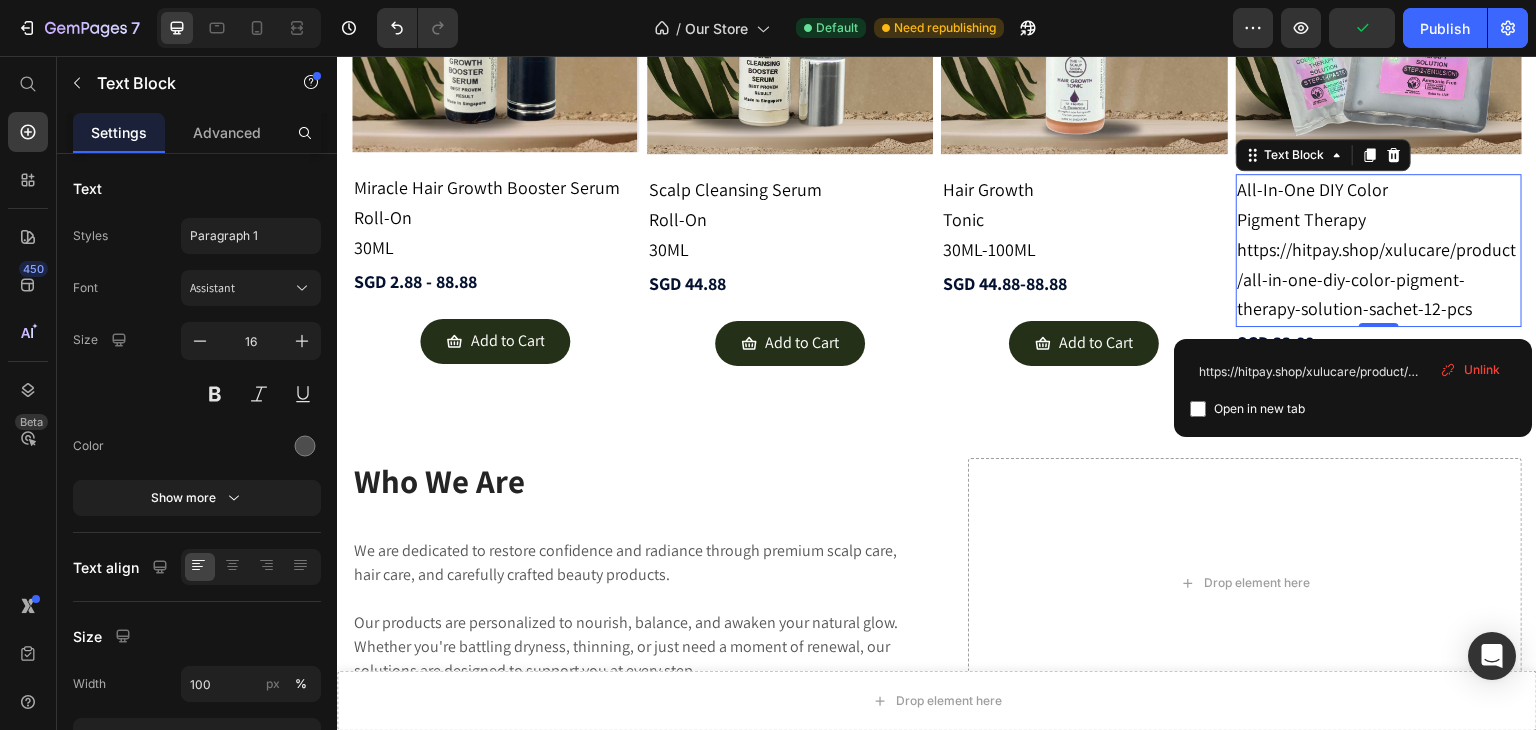 click on "Unlink" at bounding box center (1482, 370) 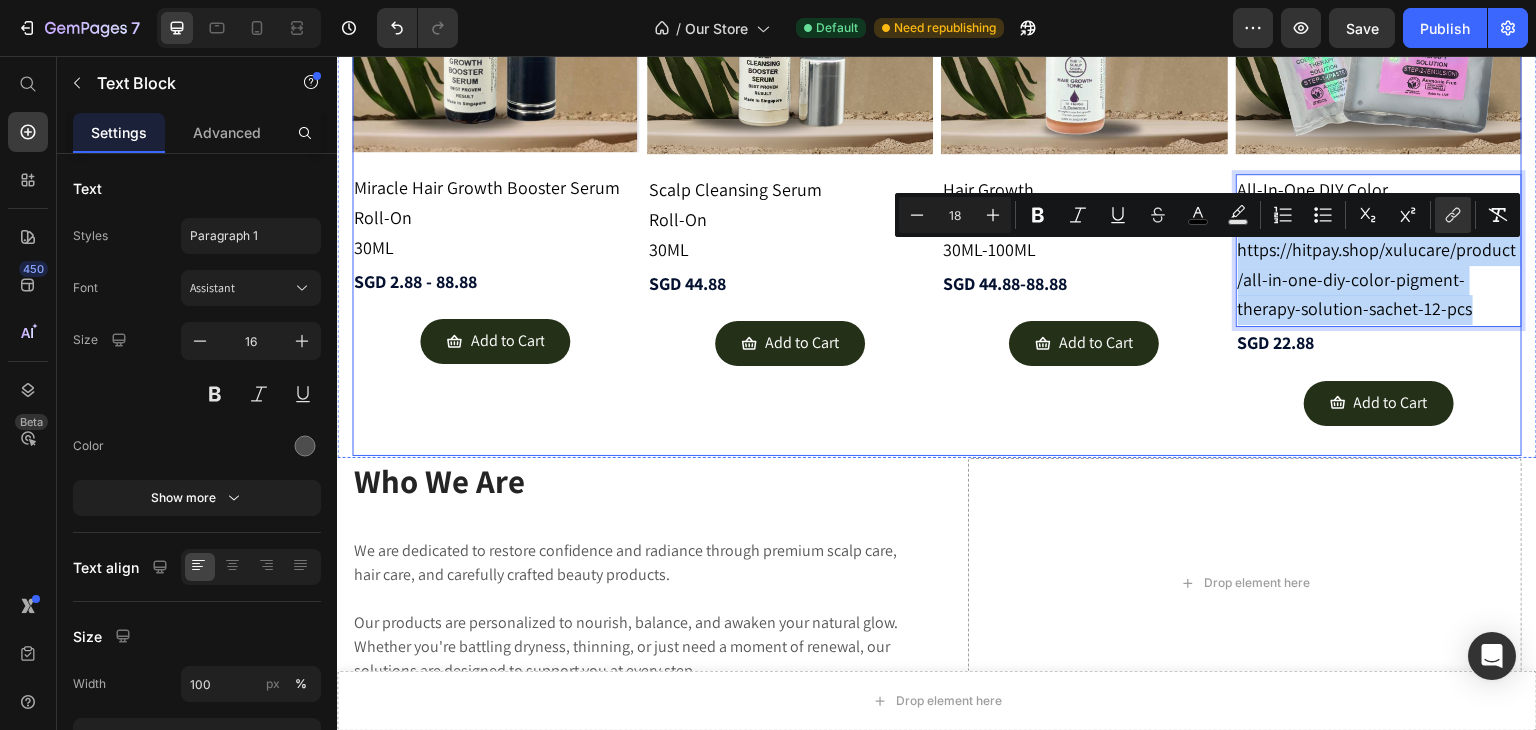 drag, startPoint x: 1469, startPoint y: 319, endPoint x: 1219, endPoint y: 260, distance: 256.86768 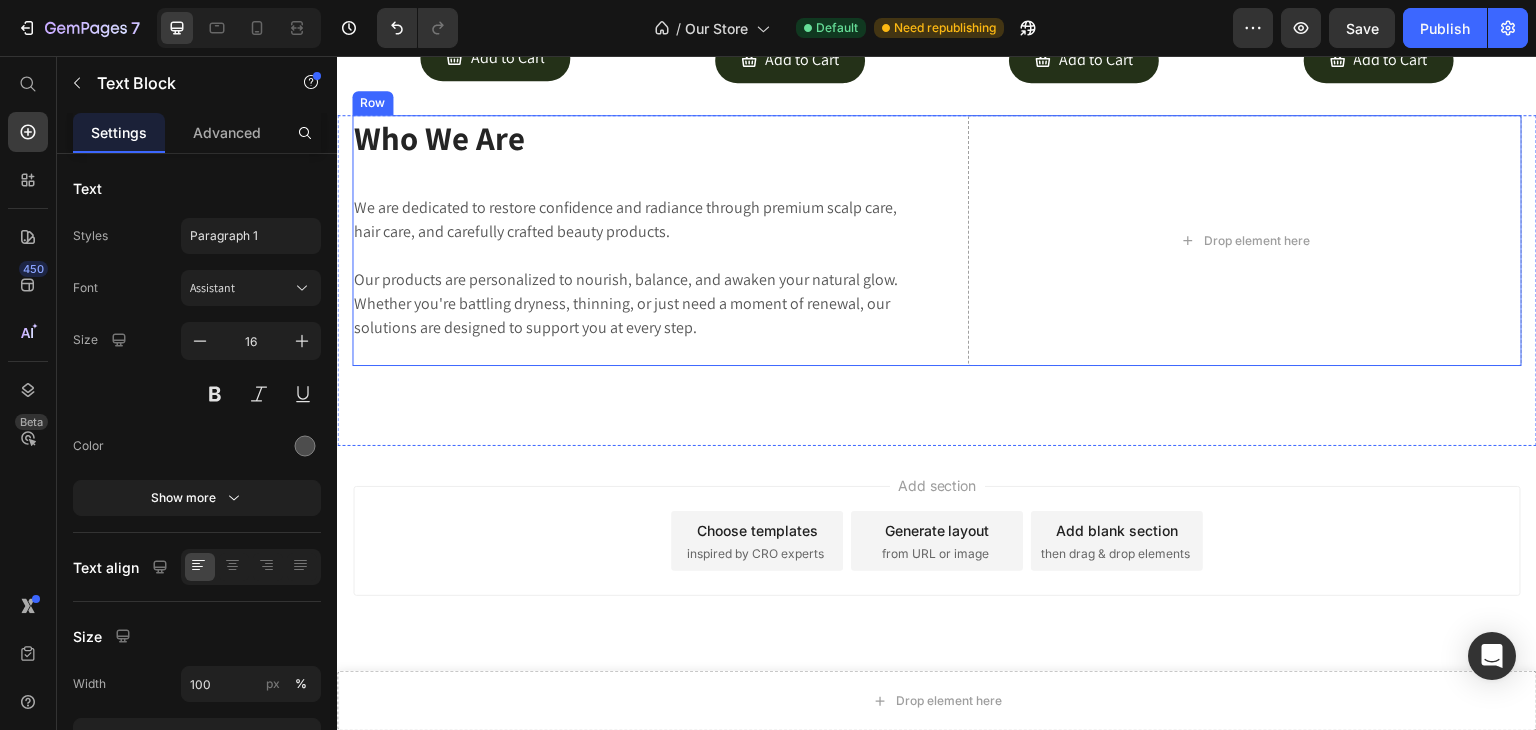 scroll, scrollTop: 3281, scrollLeft: 0, axis: vertical 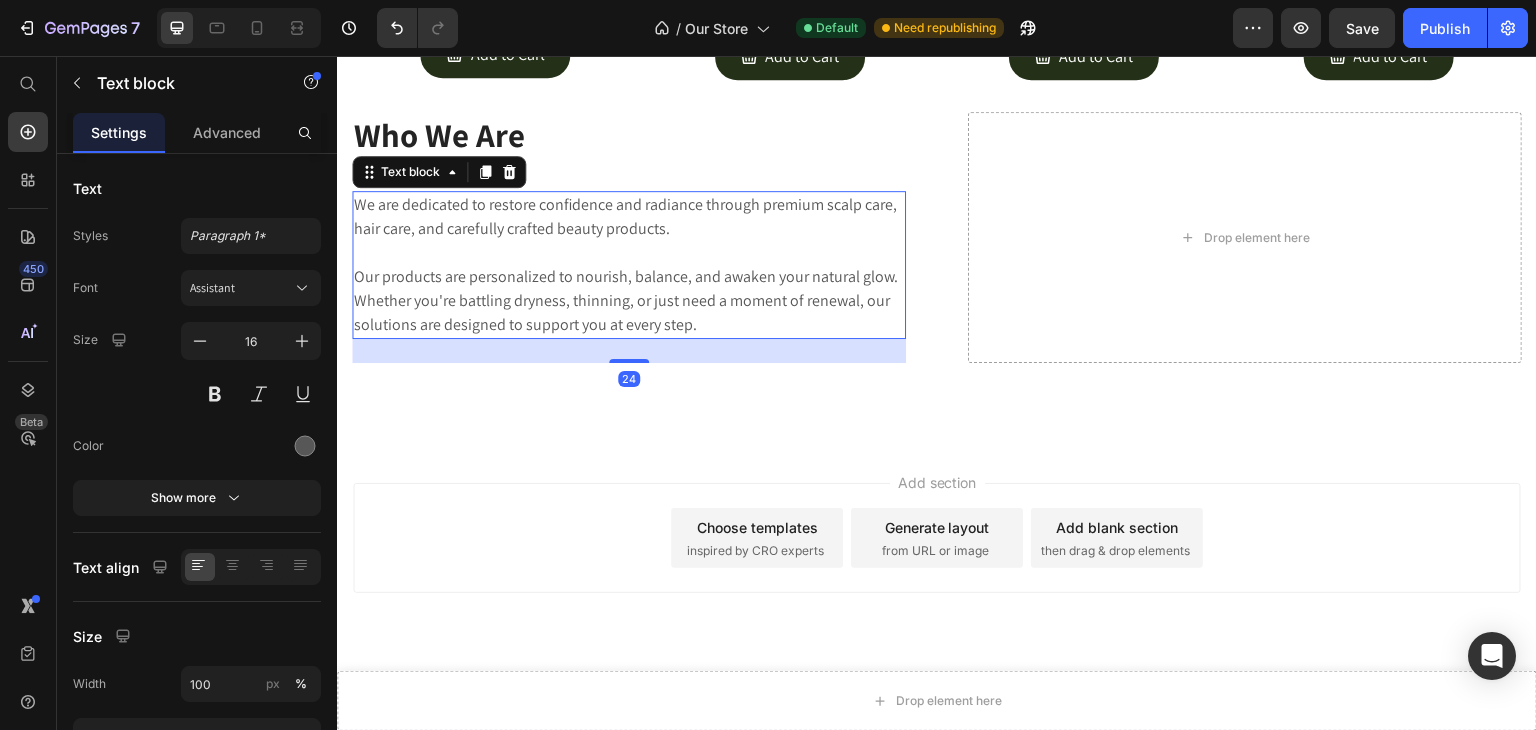 click on "We are dedicated to restore confidence and radiance through premium scalp care, hair care, and carefully crafted beauty products." at bounding box center (629, 217) 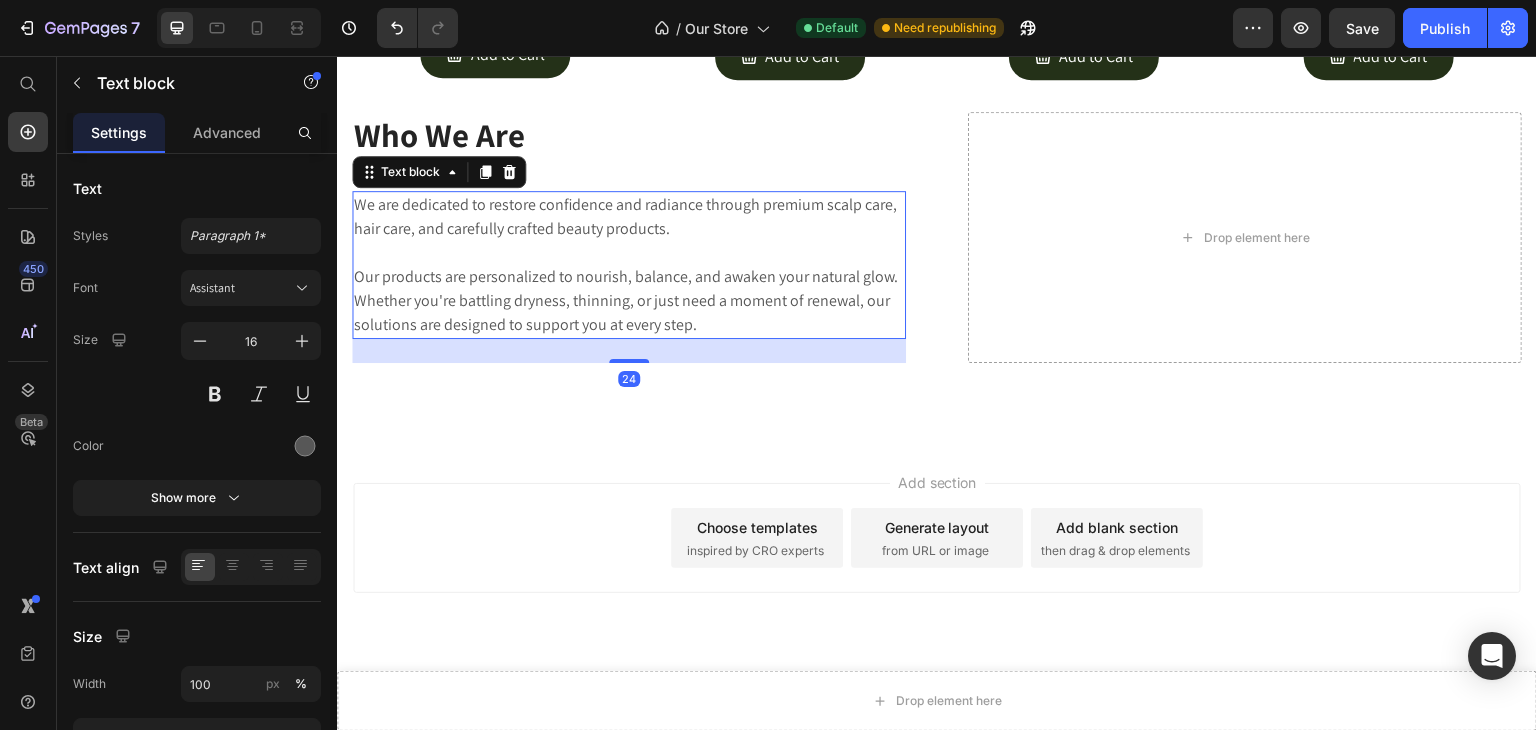 click on "We are dedicated to restore confidence and radiance through premium scalp care, hair care, and carefully crafted beauty products." at bounding box center (629, 217) 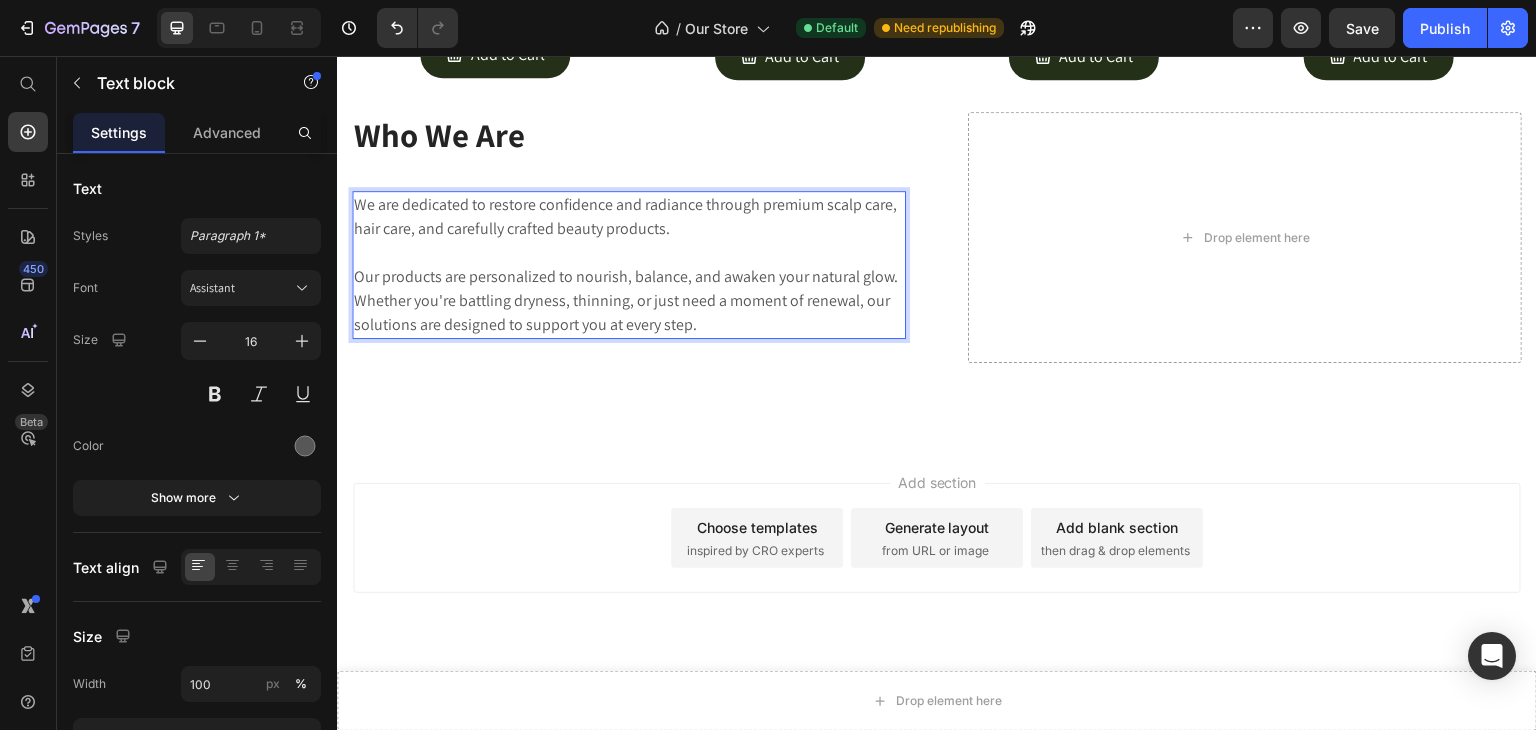 click on "We are dedicated to restore confidence and radiance through premium scalp care, hair care, and carefully crafted beauty products." at bounding box center (629, 217) 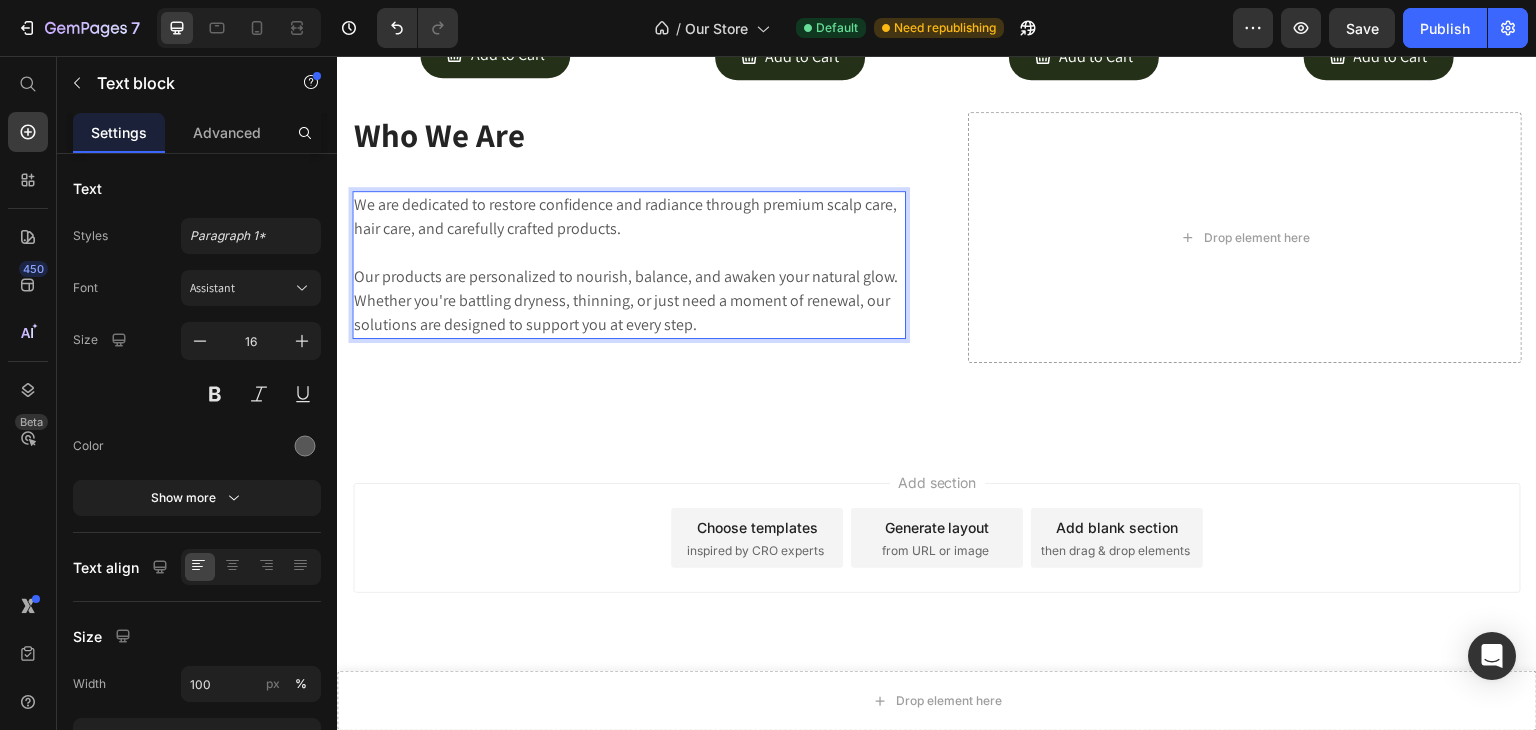 click on "Our products are personalized to nourish, balance, and awaken your natural glow. Whether you're battling dryness, thinning, or just need a moment of renewal, our solutions are designed to support you at every step." at bounding box center (629, 301) 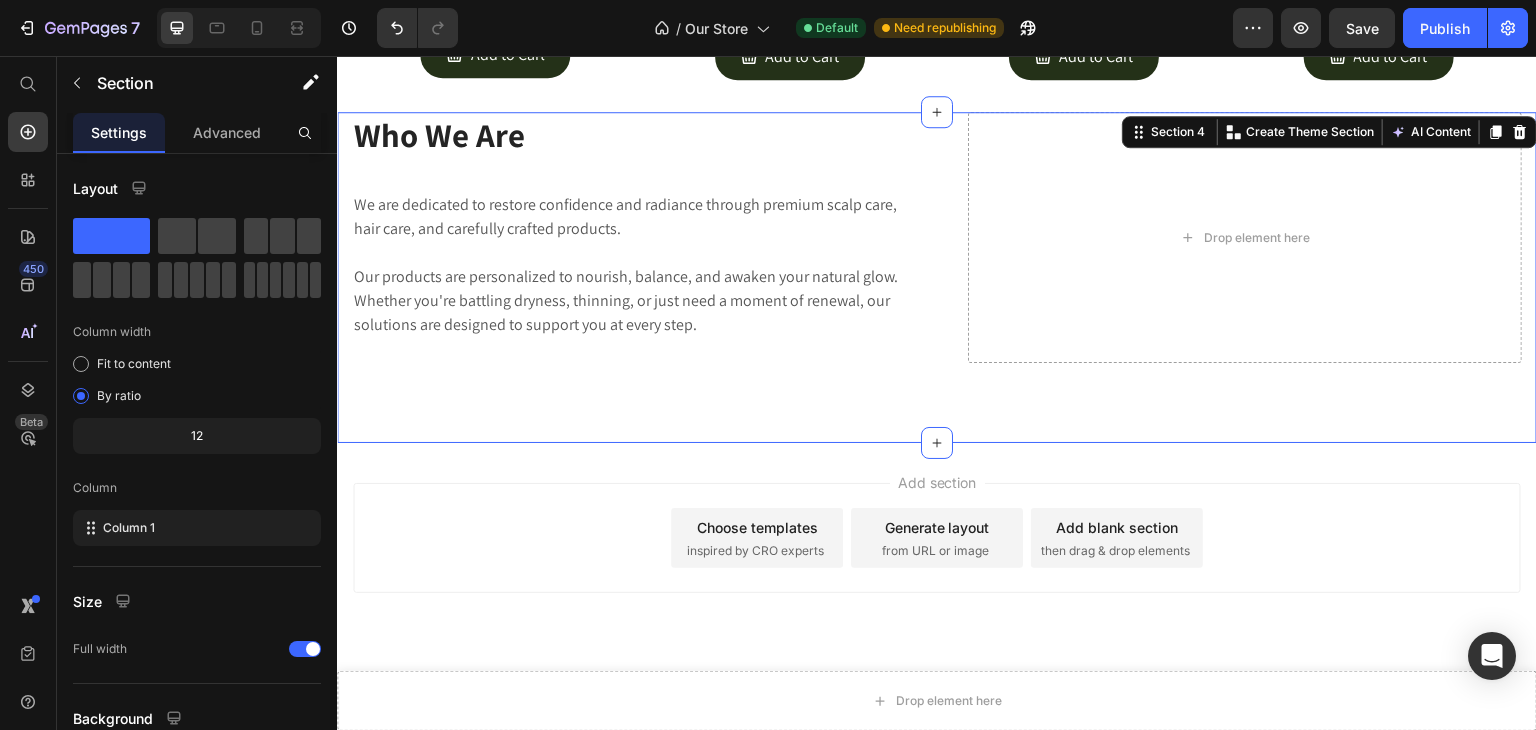 scroll, scrollTop: 3277, scrollLeft: 0, axis: vertical 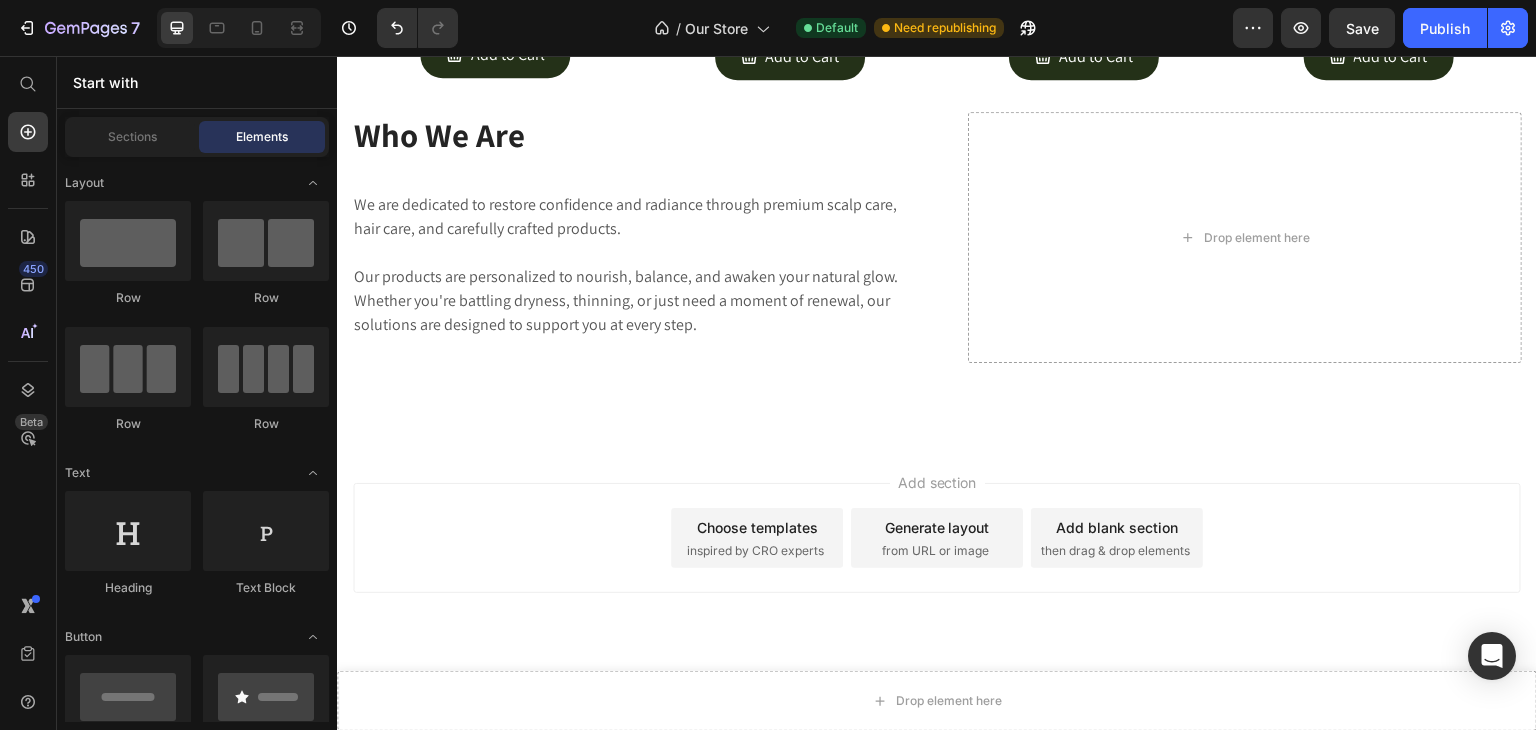 click on "Add section Choose templates inspired by CRO experts Generate layout from URL or image Add blank section then drag & drop elements" at bounding box center (937, 538) 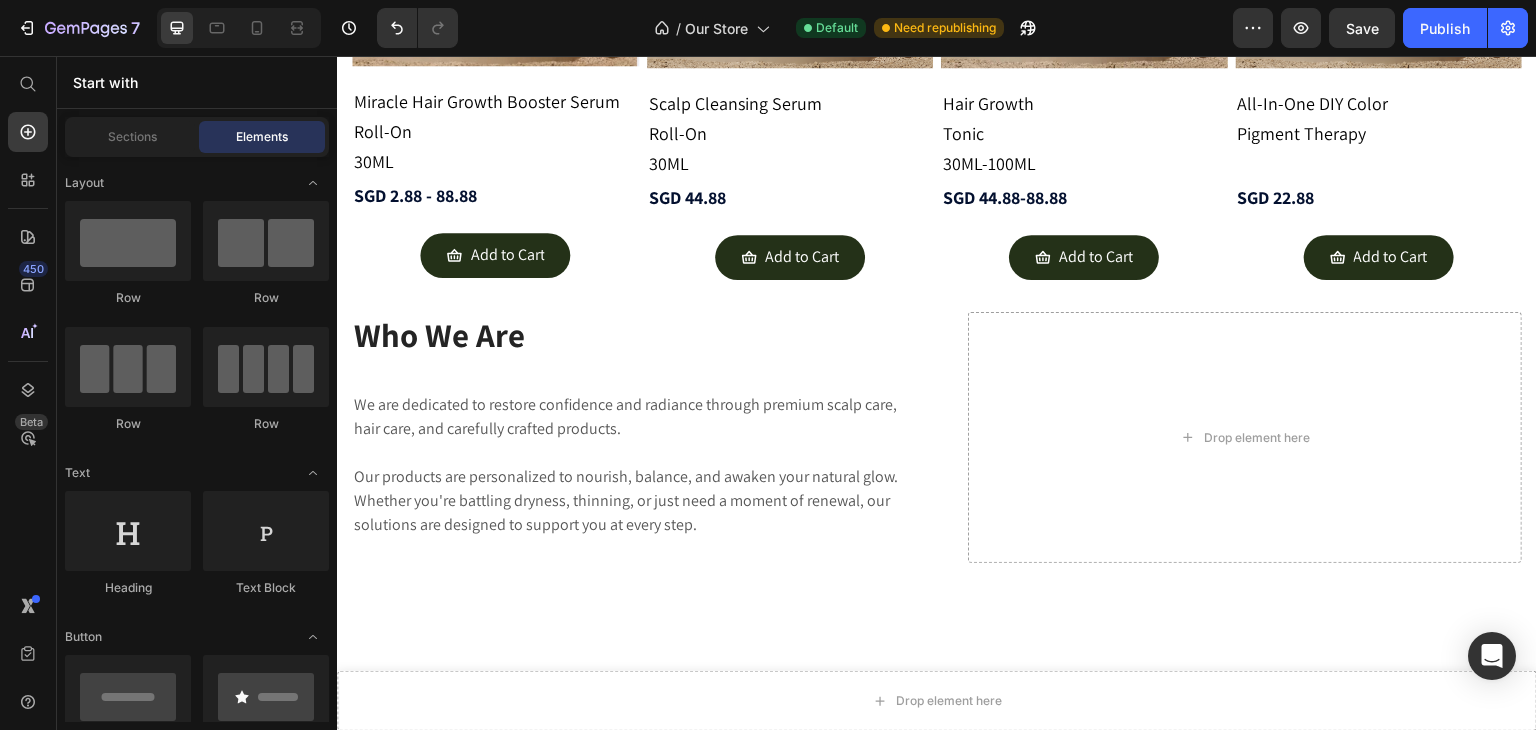 scroll, scrollTop: 3077, scrollLeft: 0, axis: vertical 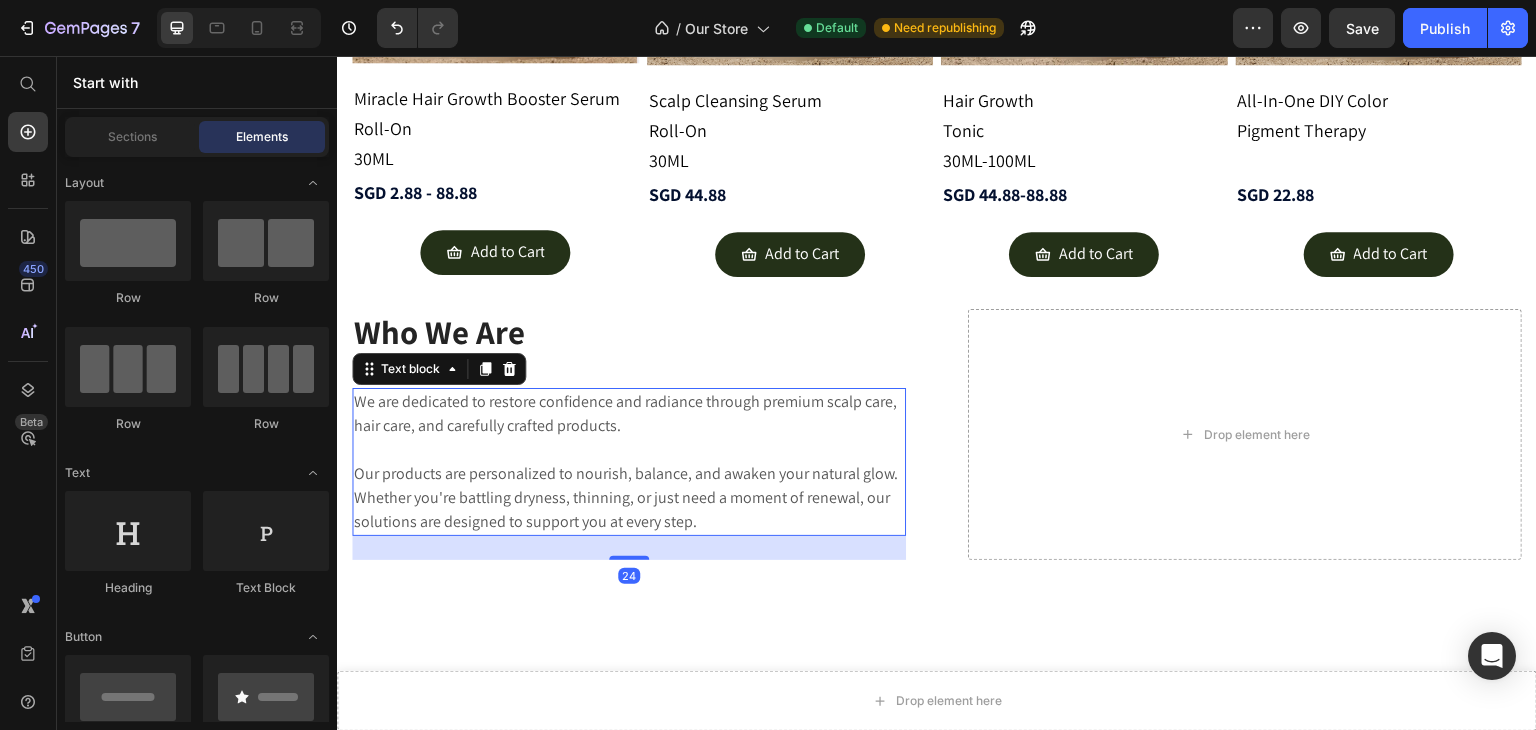 click on "Our products are personalized to nourish, balance, and awaken your natural glow. Whether you're battling dryness, thinning, or just need a moment of renewal, our solutions are designed to support you at every step." at bounding box center (629, 498) 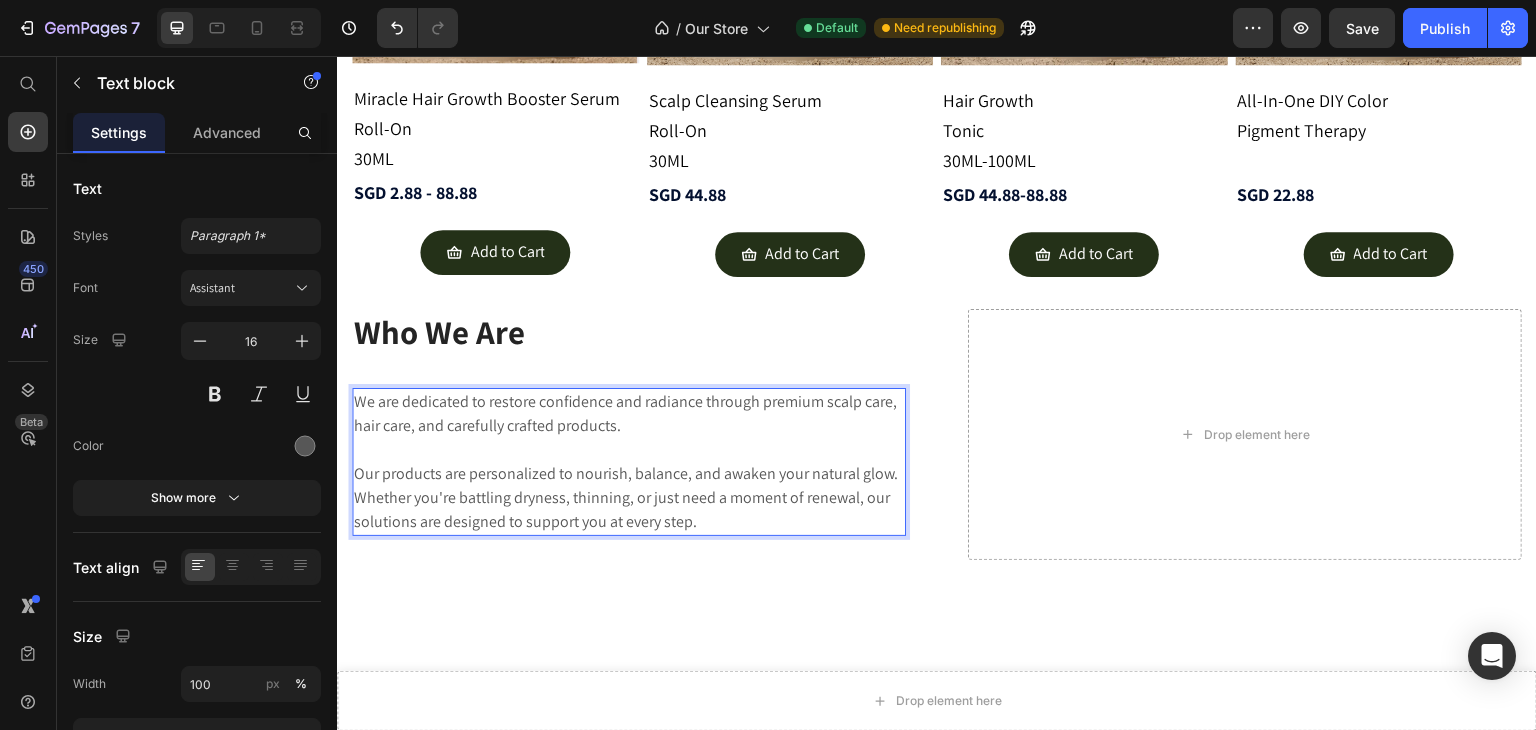 click on "Our products are personalized to nourish, balance, and awaken your natural glow. Whether you're battling dryness, thinning, or just need a moment of renewal, our solutions are designed to support you at every step." at bounding box center [629, 498] 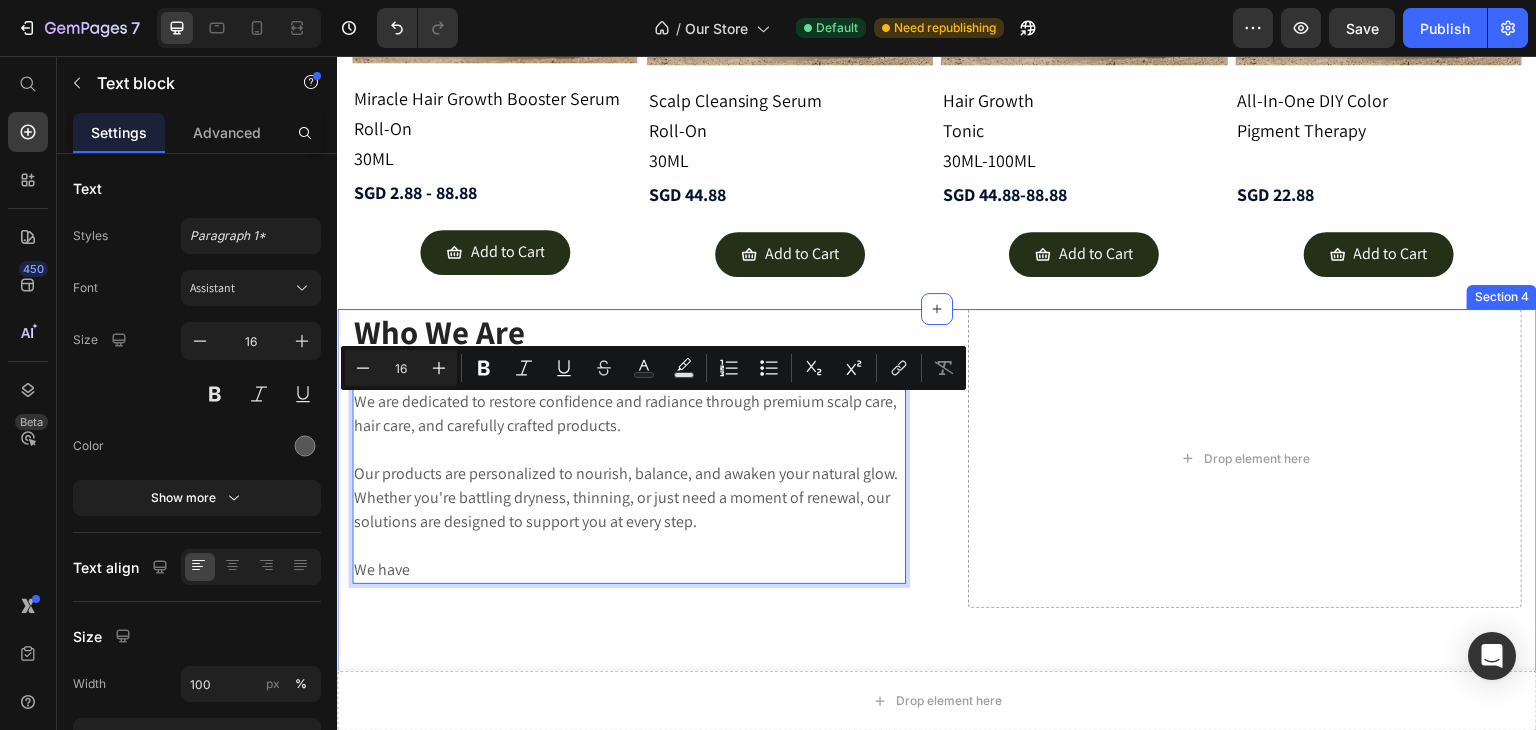 click on "We have" at bounding box center (629, 570) 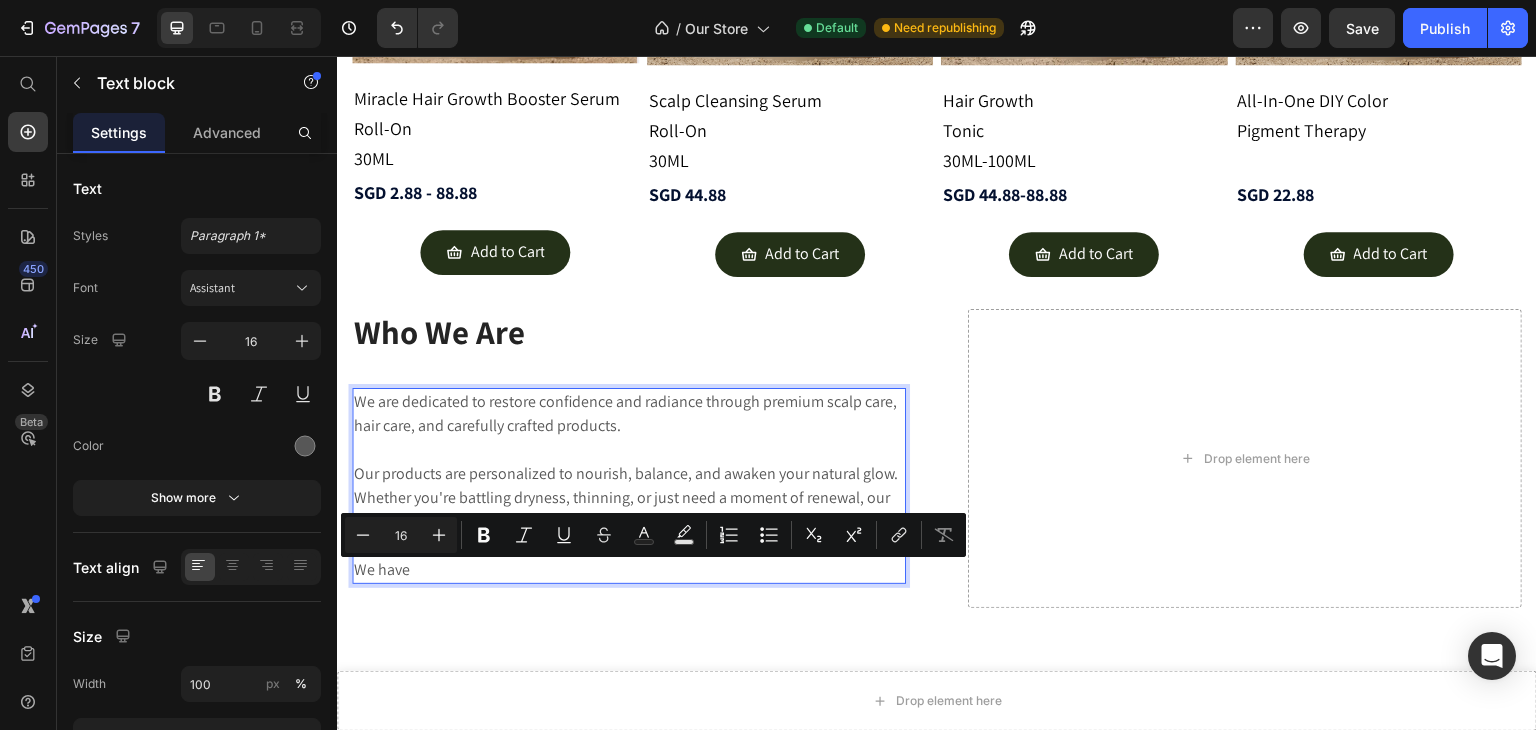 drag, startPoint x: 436, startPoint y: 574, endPoint x: 335, endPoint y: 590, distance: 102.259476 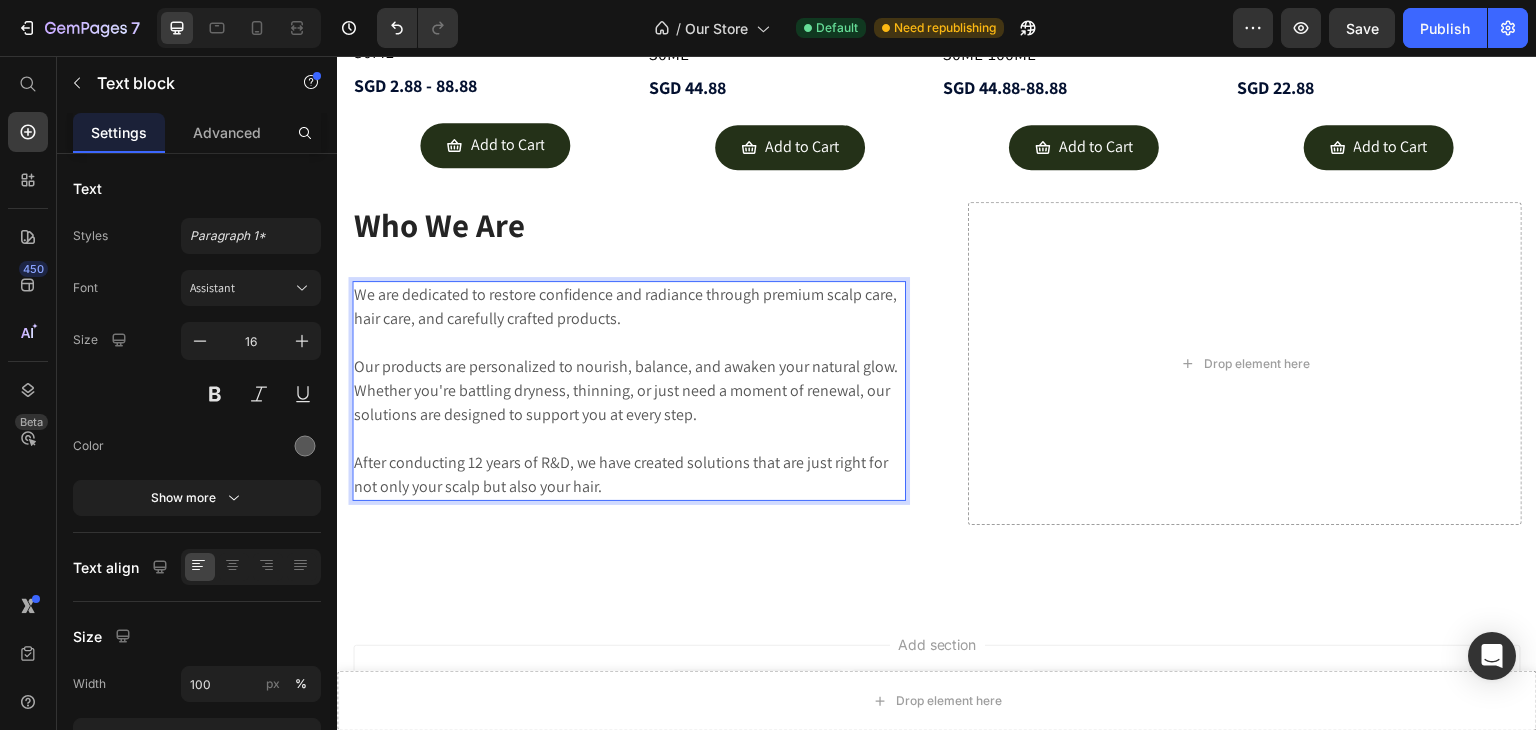 scroll, scrollTop: 3188, scrollLeft: 0, axis: vertical 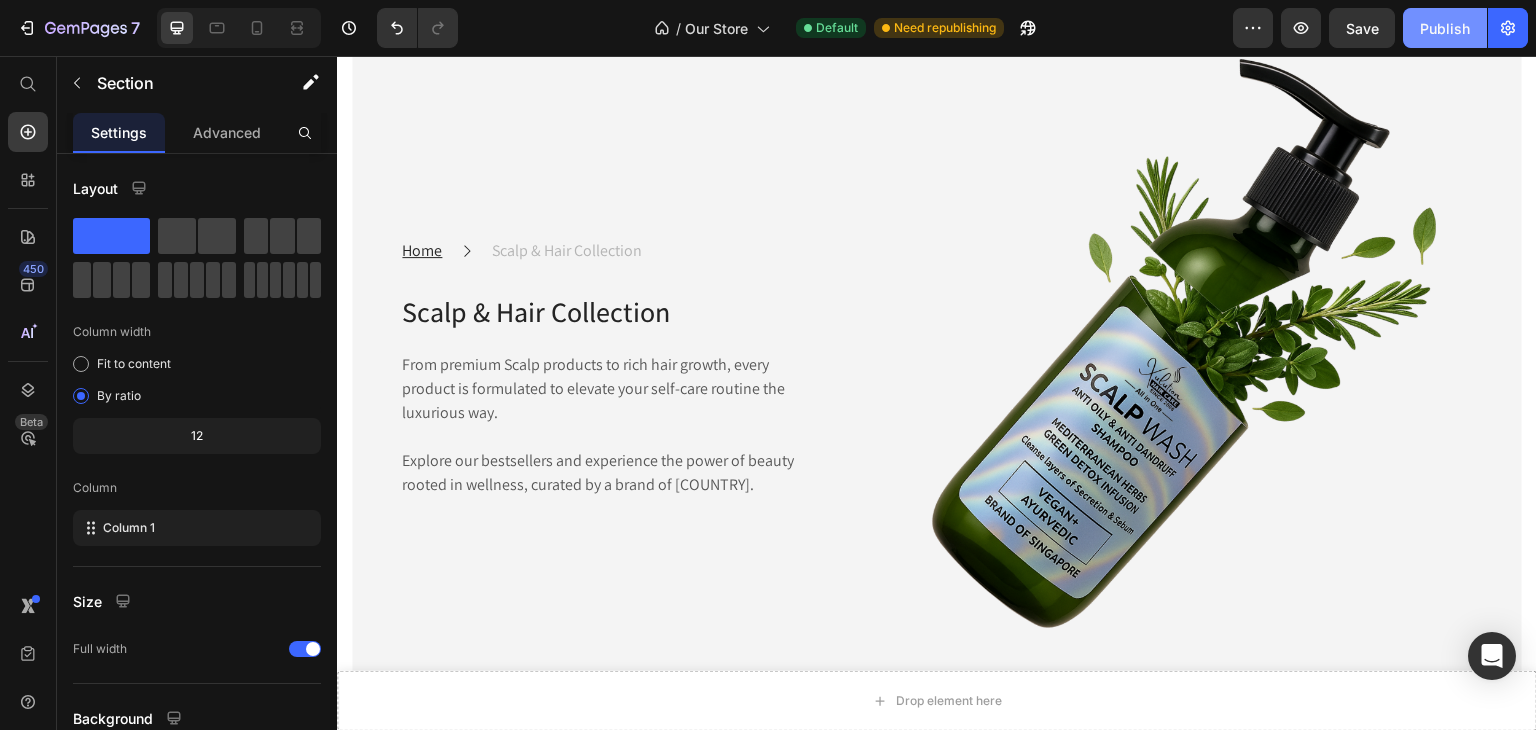 click on "Publish" at bounding box center (1445, 28) 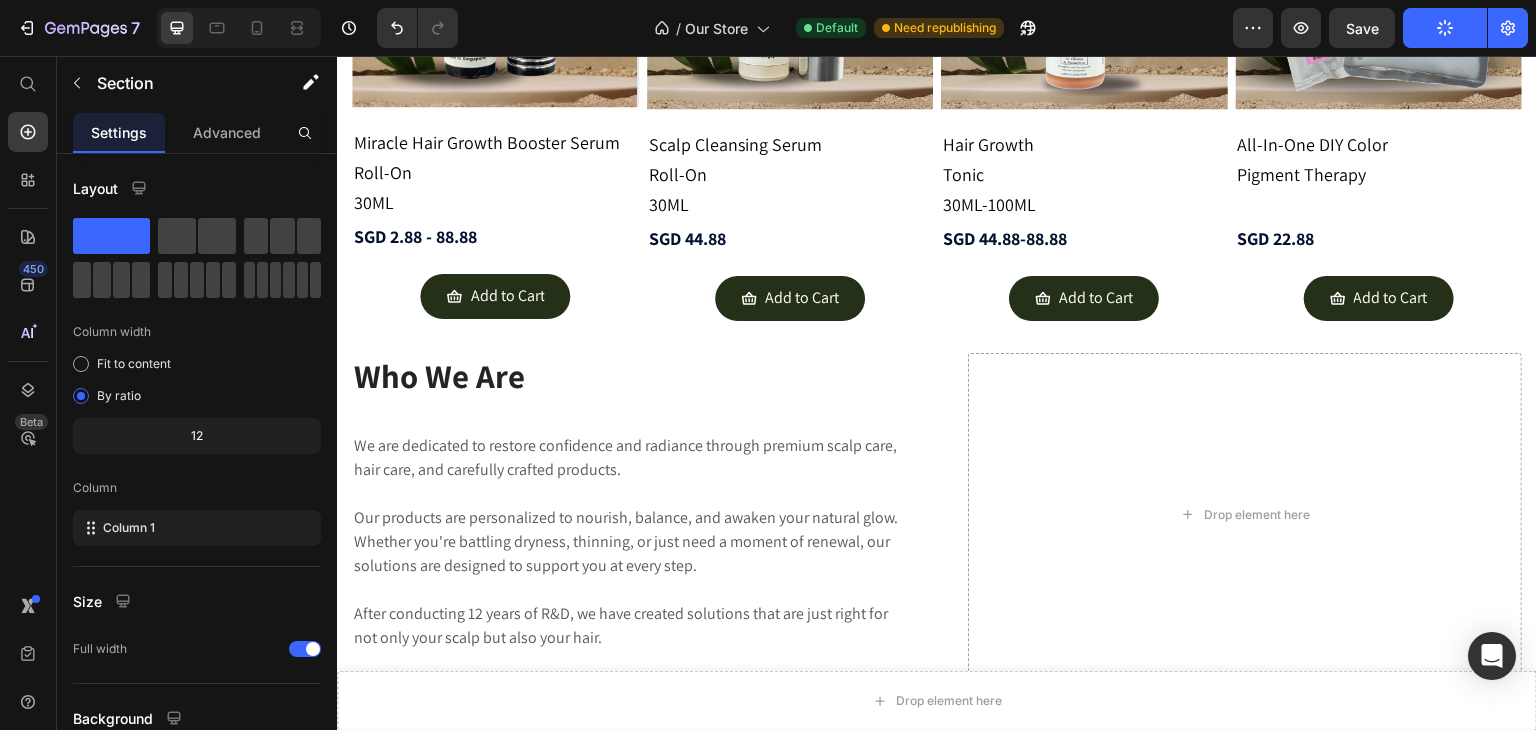 scroll, scrollTop: 3353, scrollLeft: 0, axis: vertical 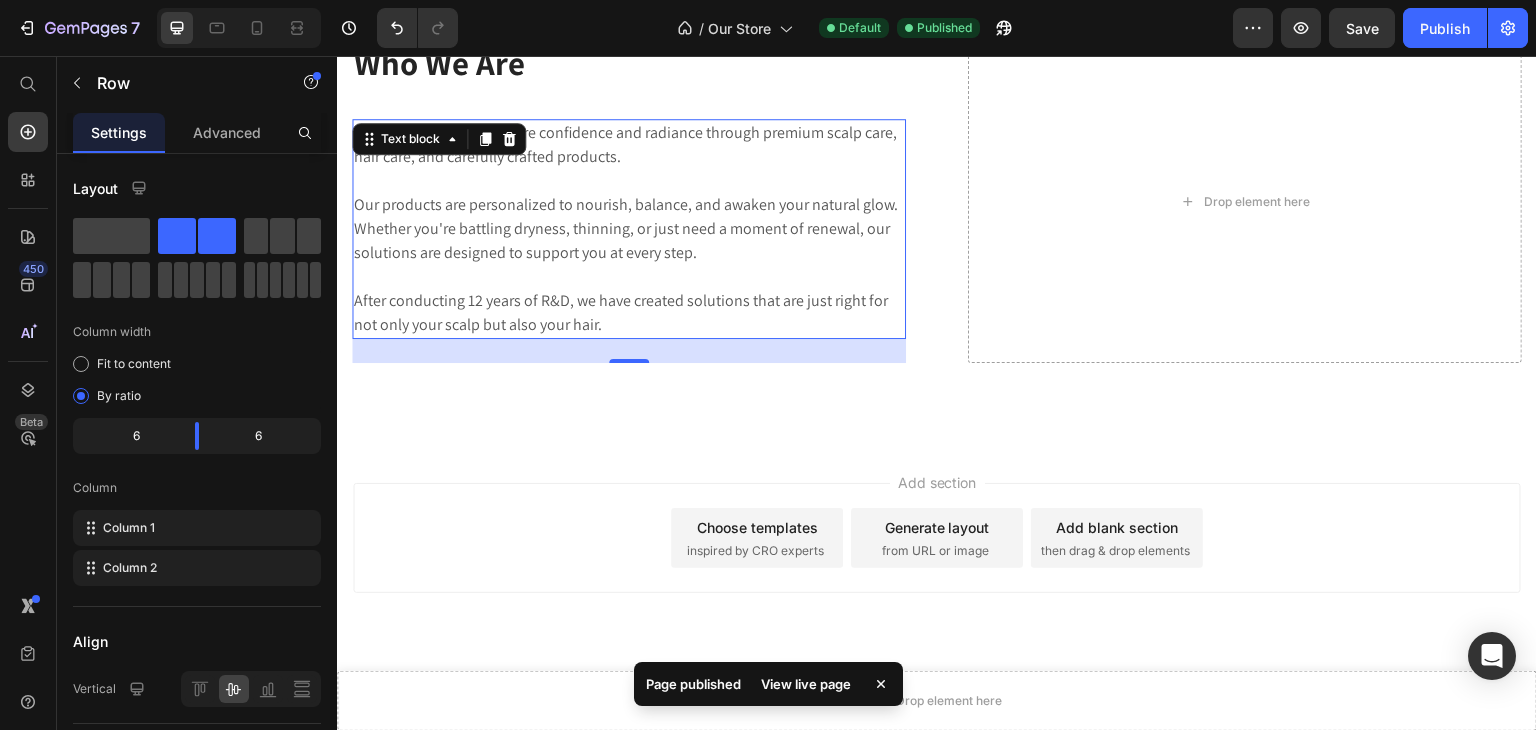 click on "After conducting 12 years of R&D, we have created solutions that are just right for not only your scalp but also your hair." at bounding box center [629, 313] 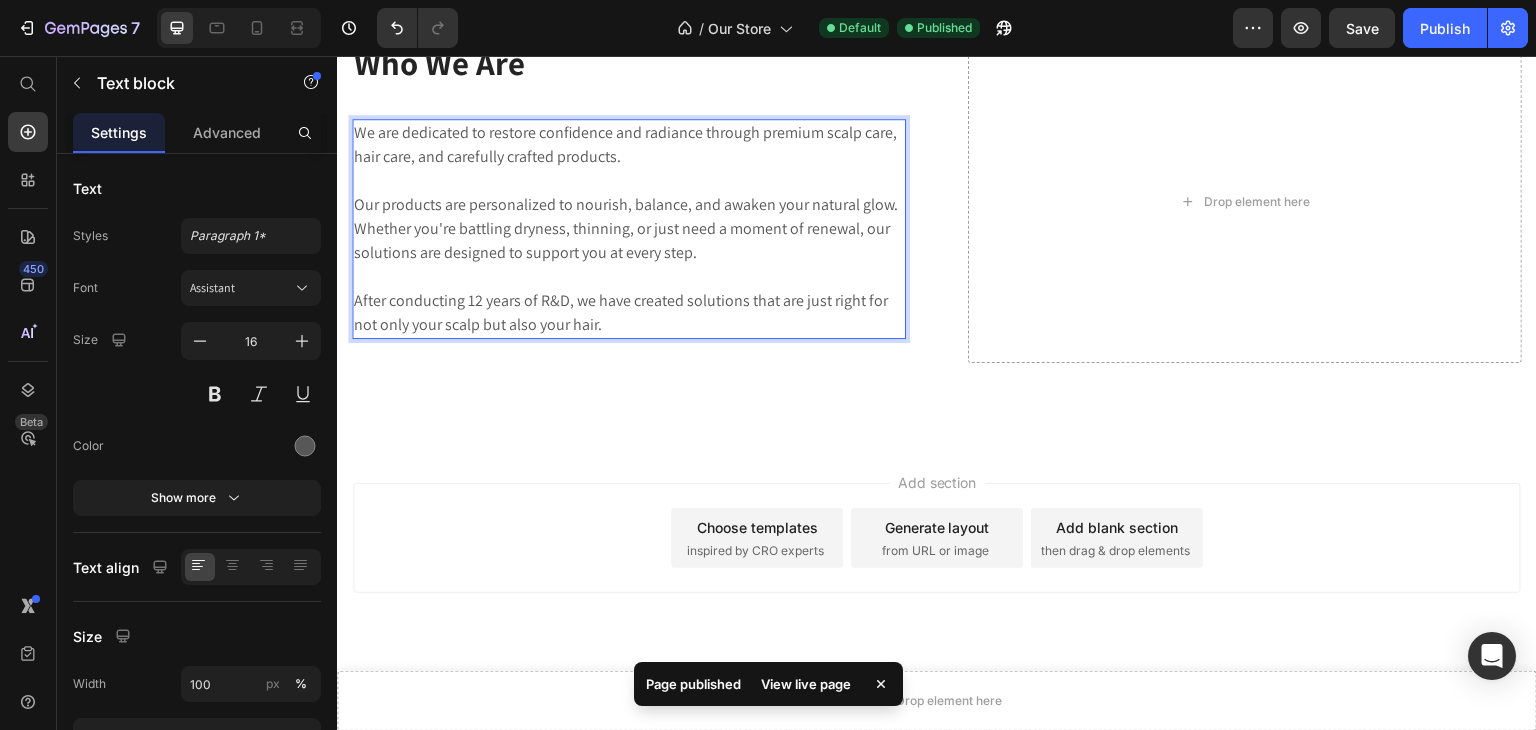 click on "After conducting 12 years of R&D, we have created solutions that are just right for not only your scalp but also your hair." at bounding box center [629, 313] 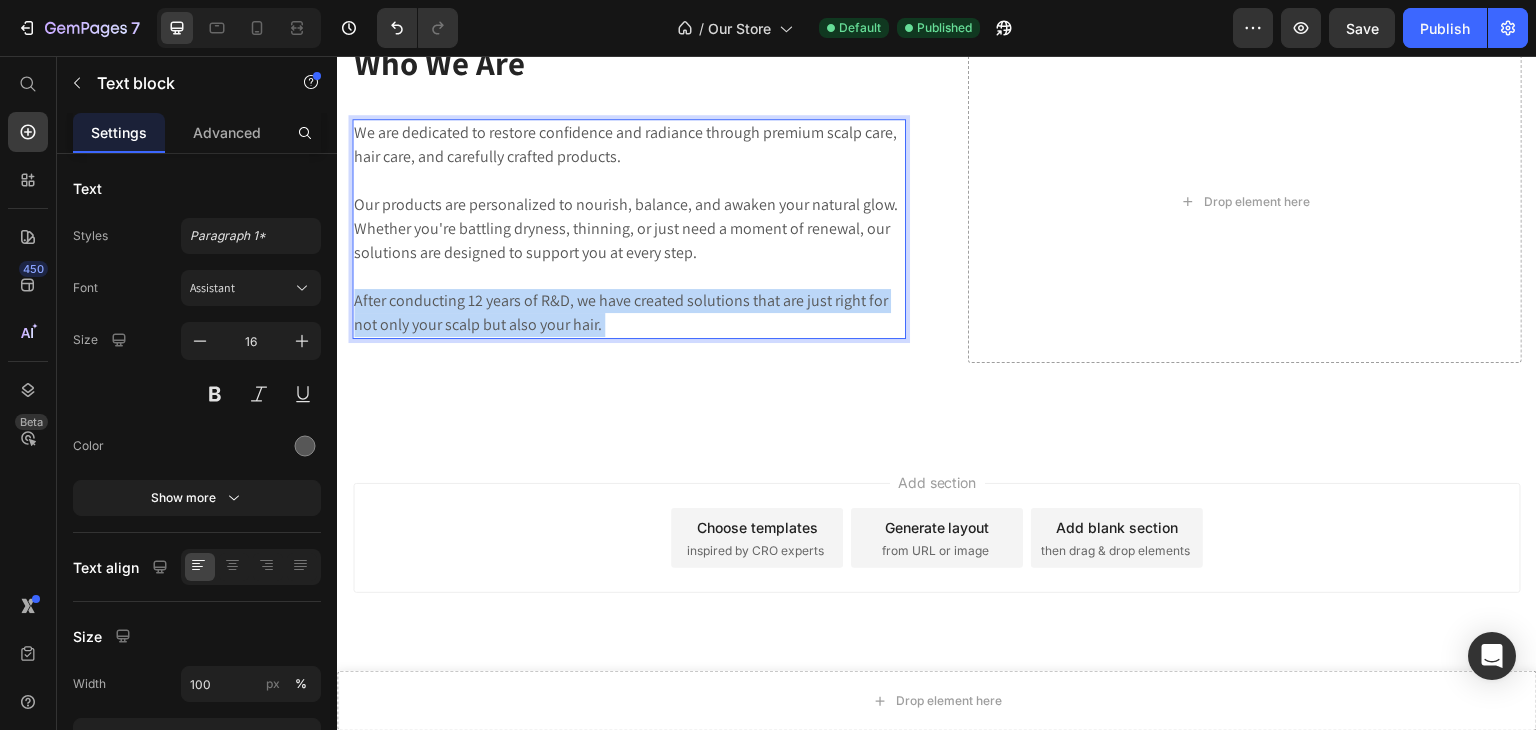 drag, startPoint x: 661, startPoint y: 330, endPoint x: 402, endPoint y: 293, distance: 261.62952 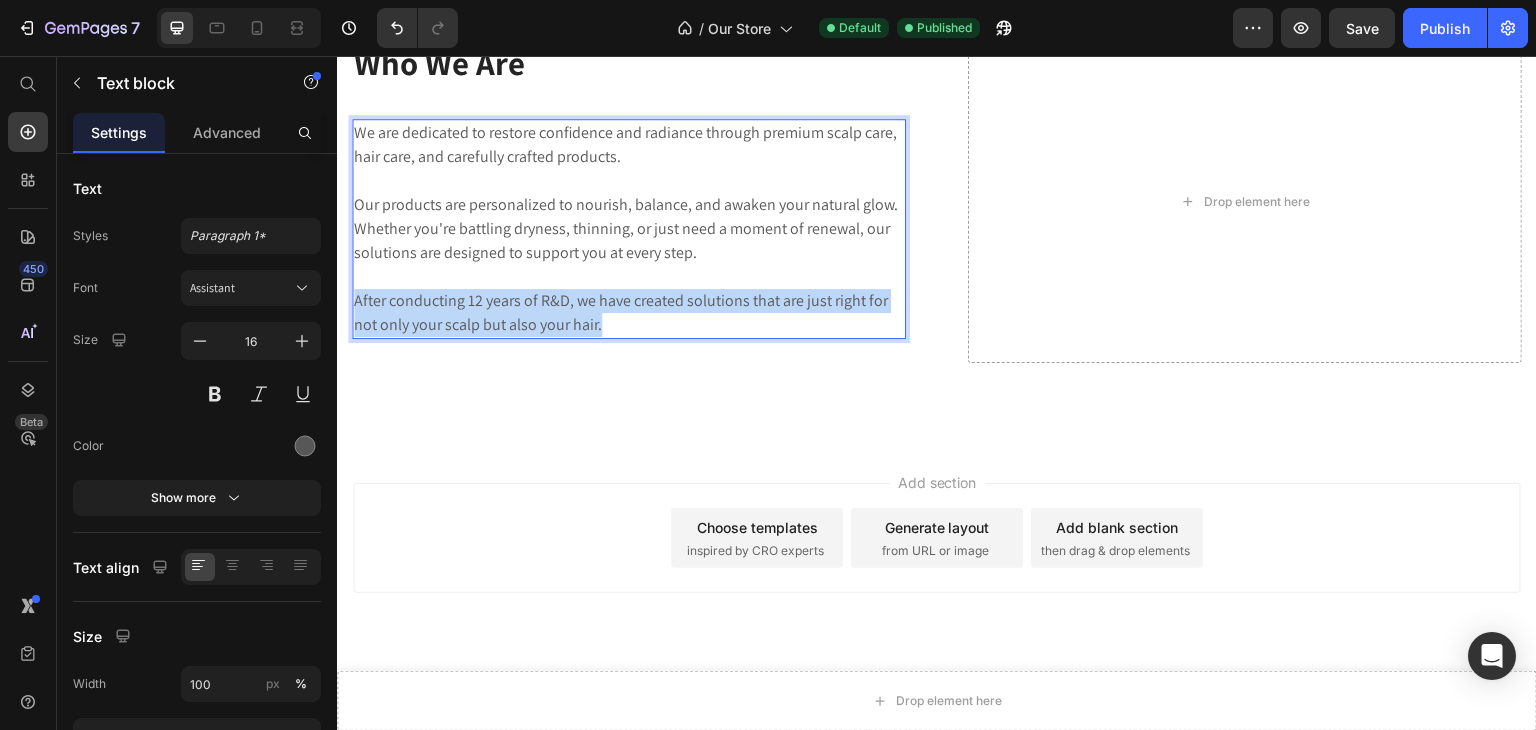 drag, startPoint x: 621, startPoint y: 322, endPoint x: 351, endPoint y: 289, distance: 272.0092 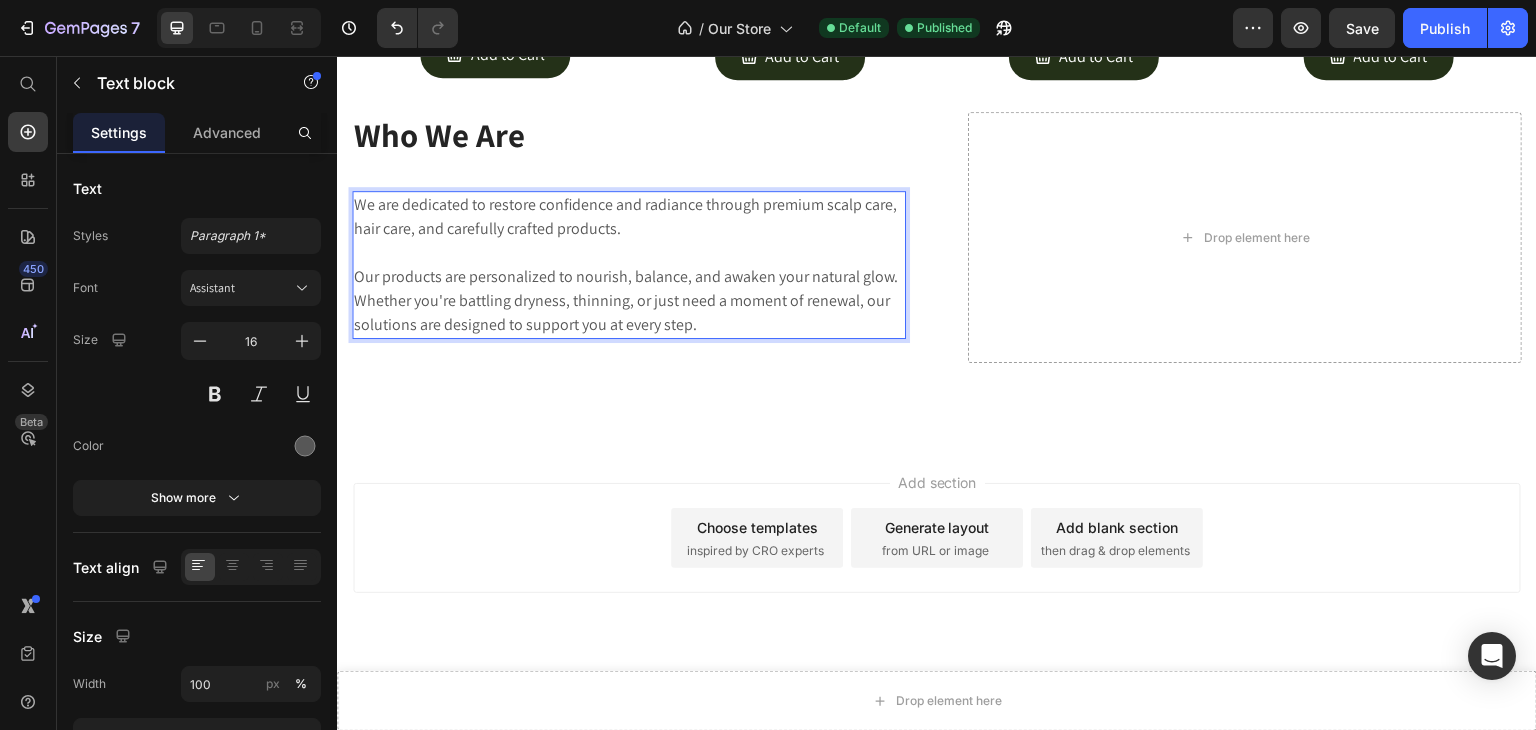 scroll, scrollTop: 3281, scrollLeft: 0, axis: vertical 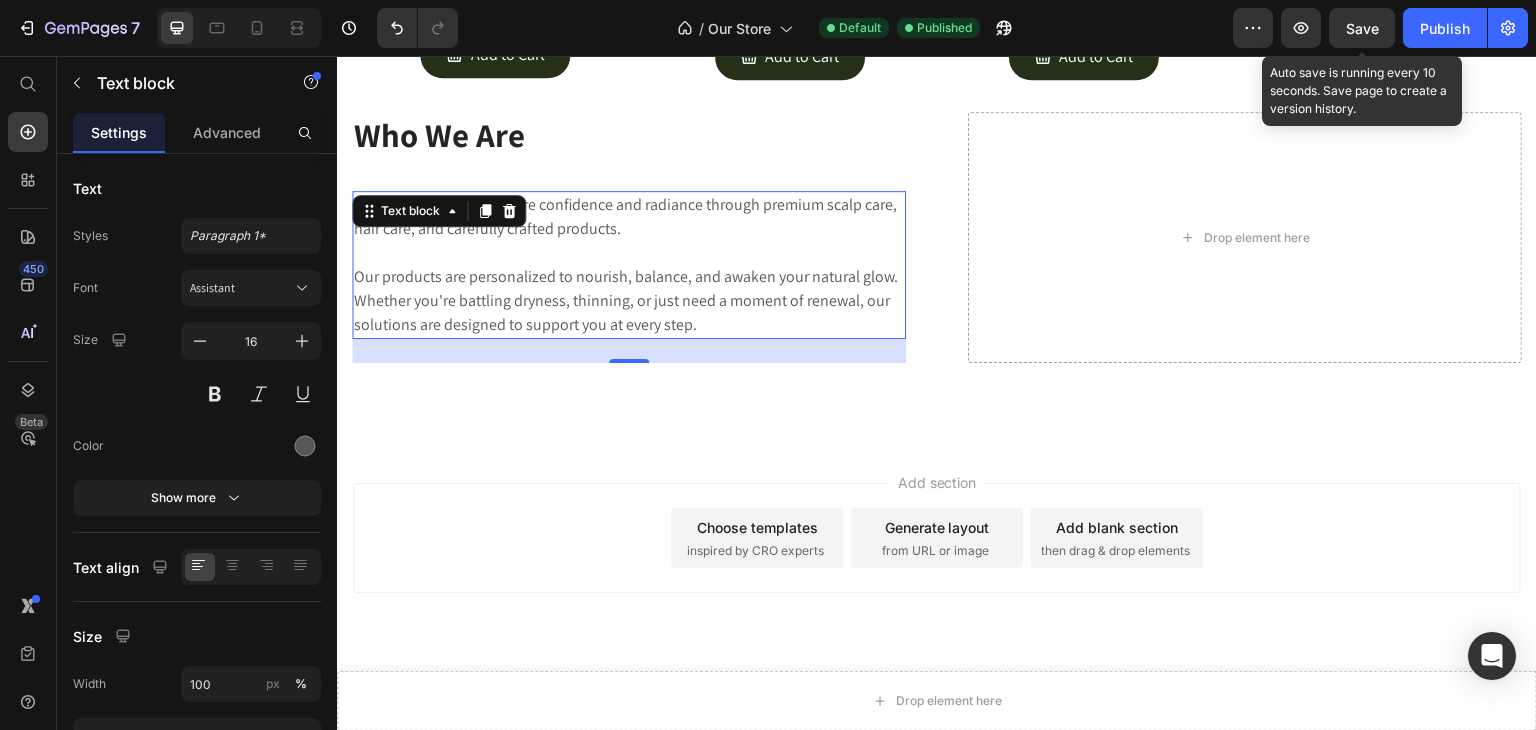 click on "Save" at bounding box center (1362, 28) 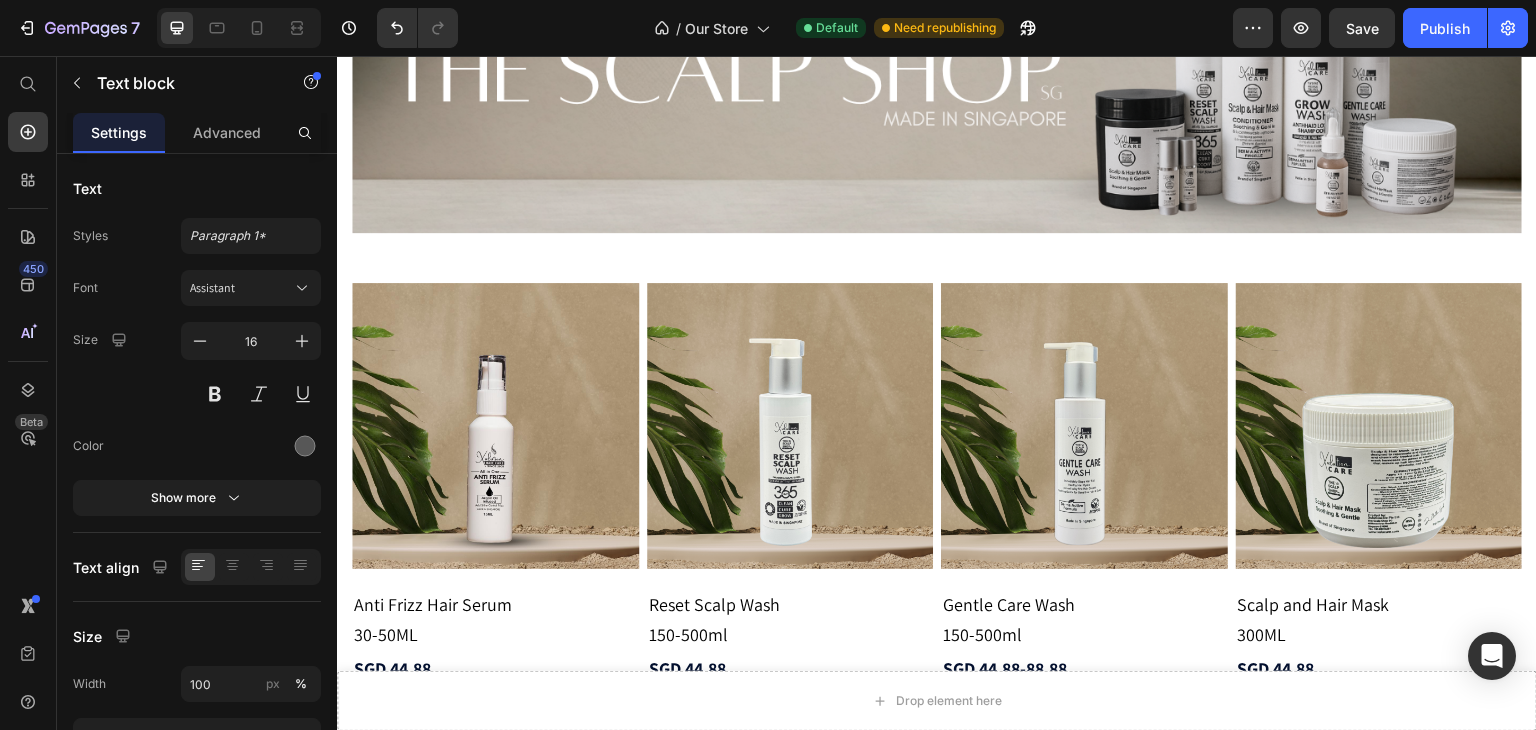 scroll, scrollTop: 1957, scrollLeft: 0, axis: vertical 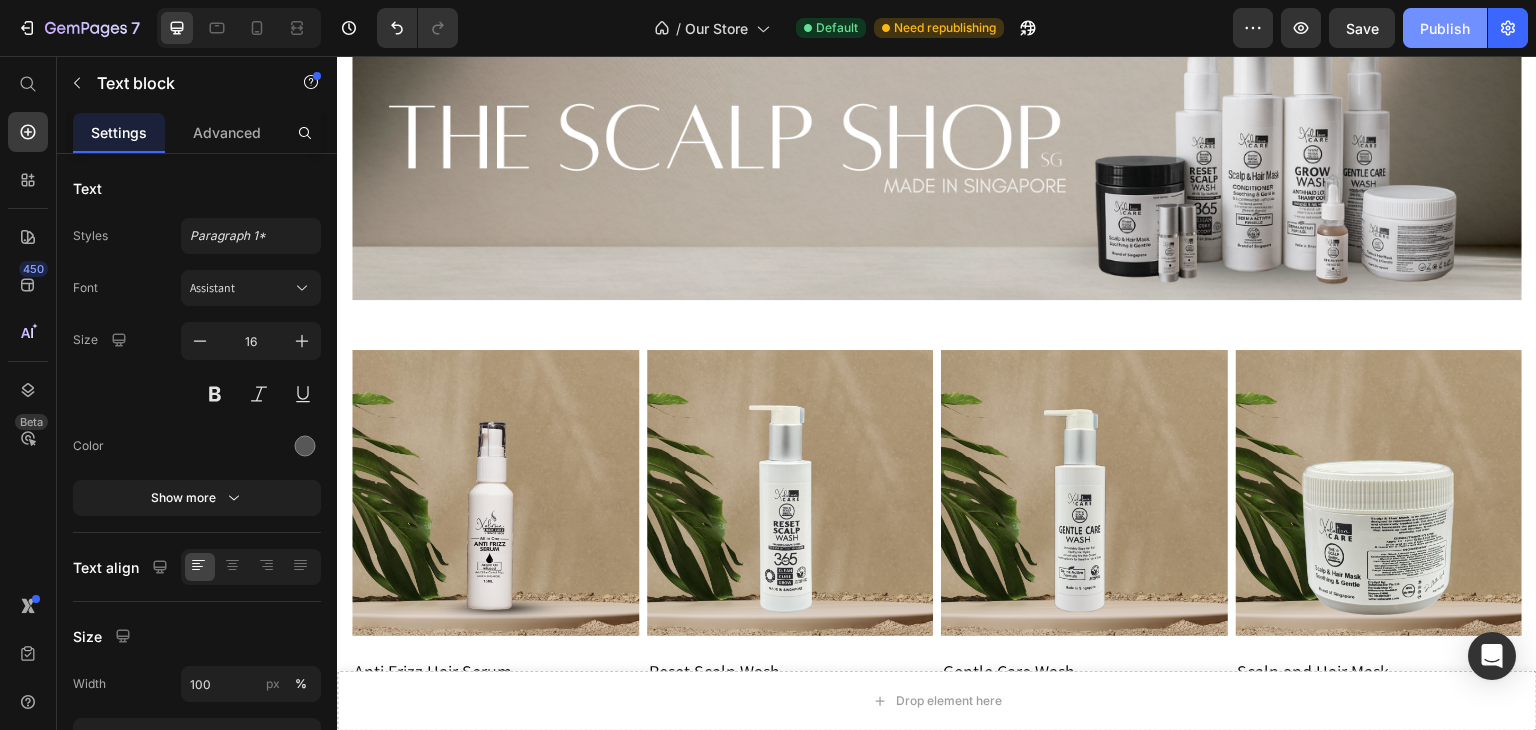 click on "Publish" 